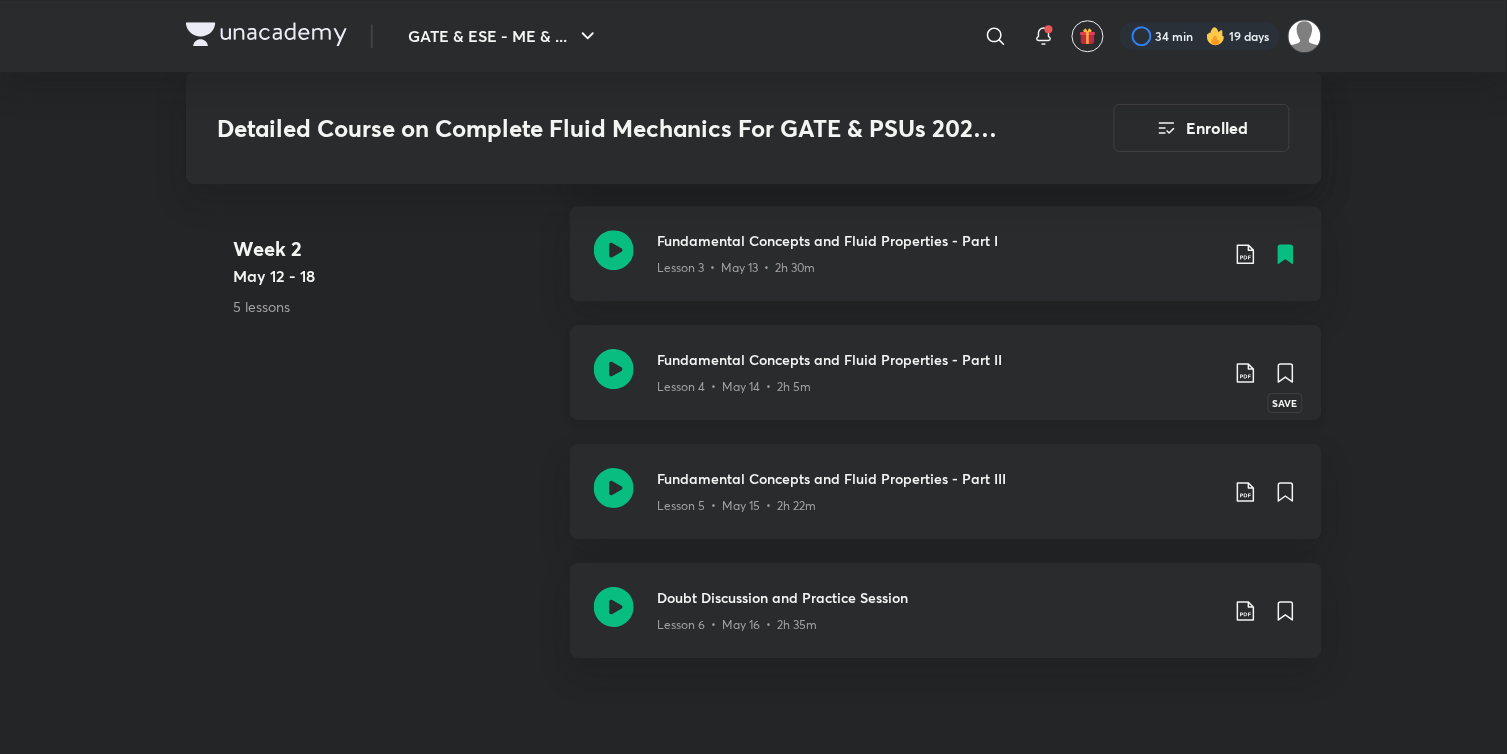 click 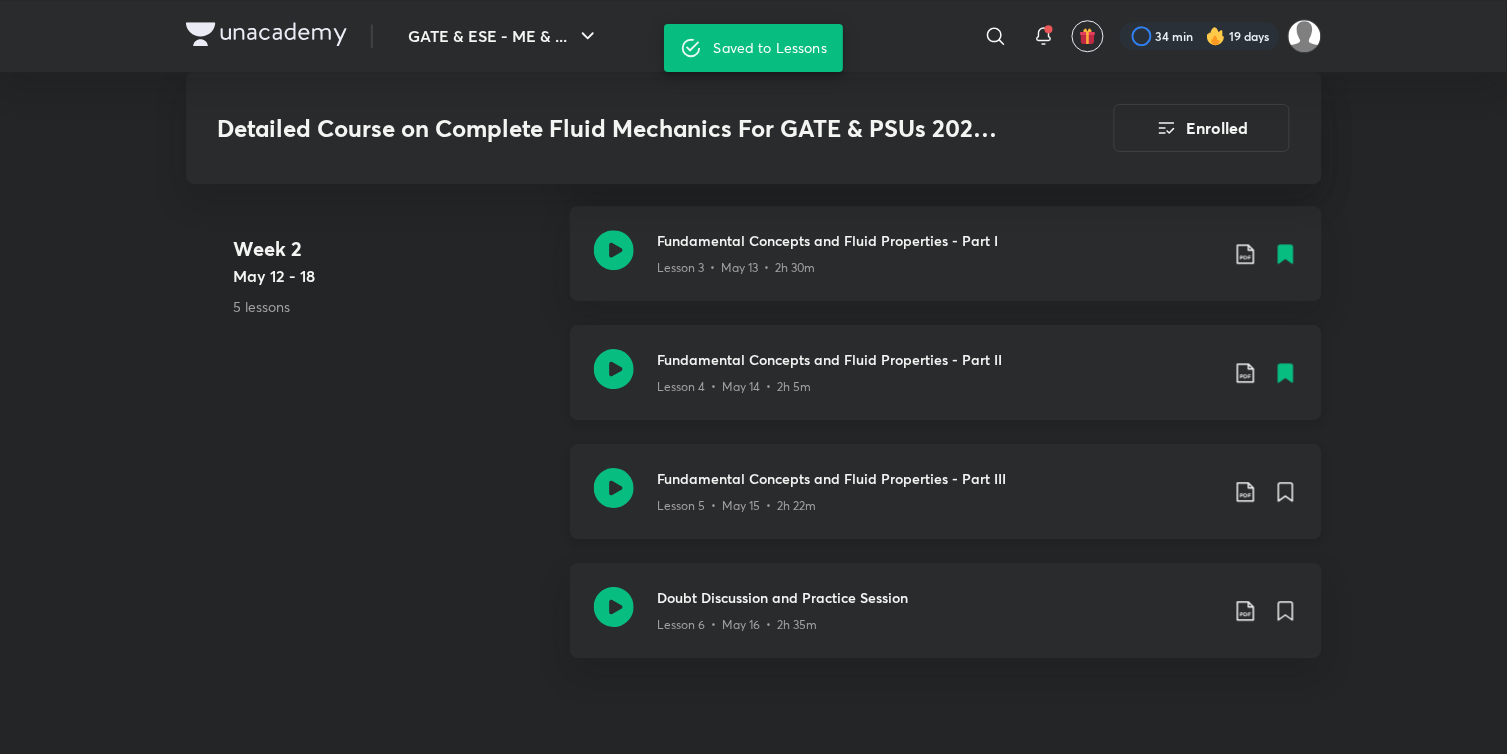 scroll, scrollTop: 1535, scrollLeft: 0, axis: vertical 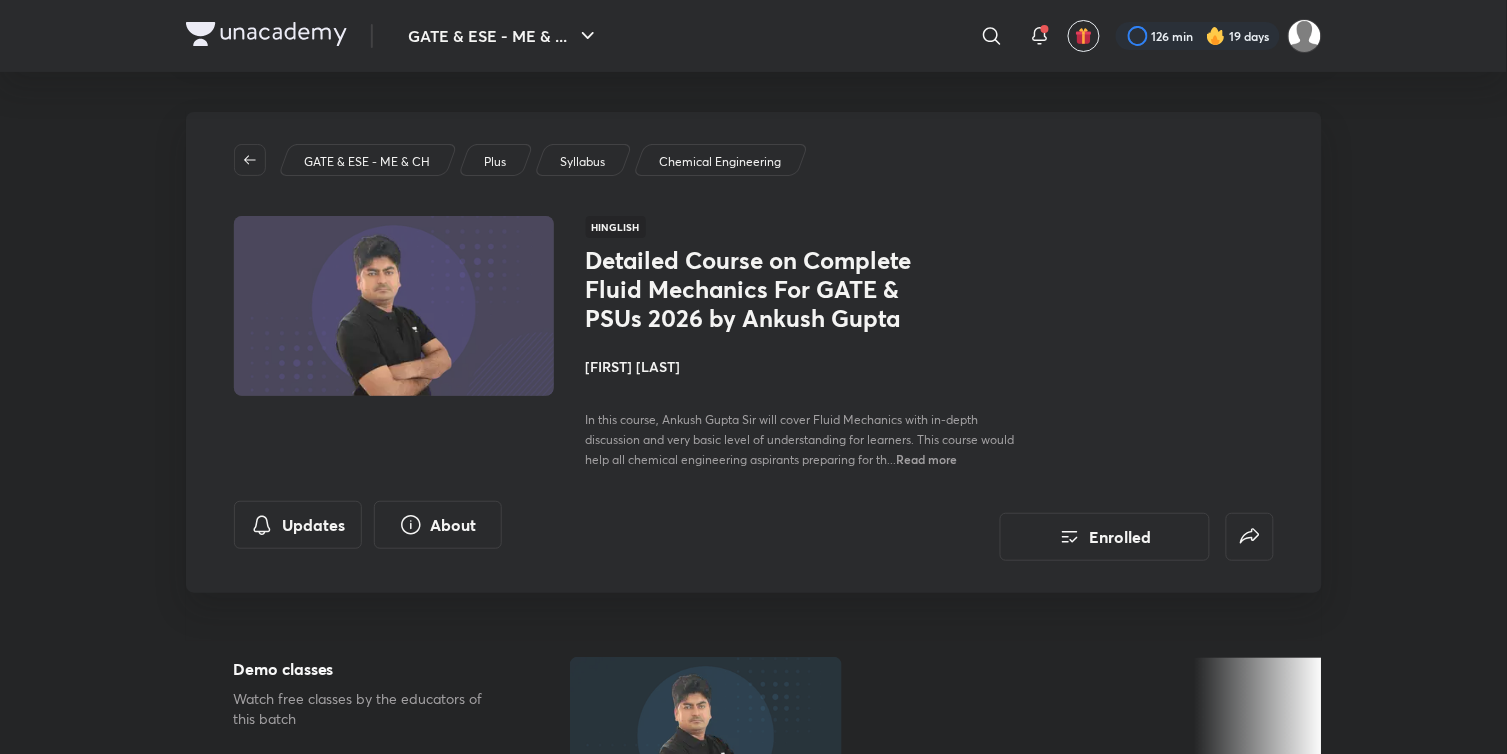 click on "[FIRST] [LAST]" at bounding box center (810, 366) 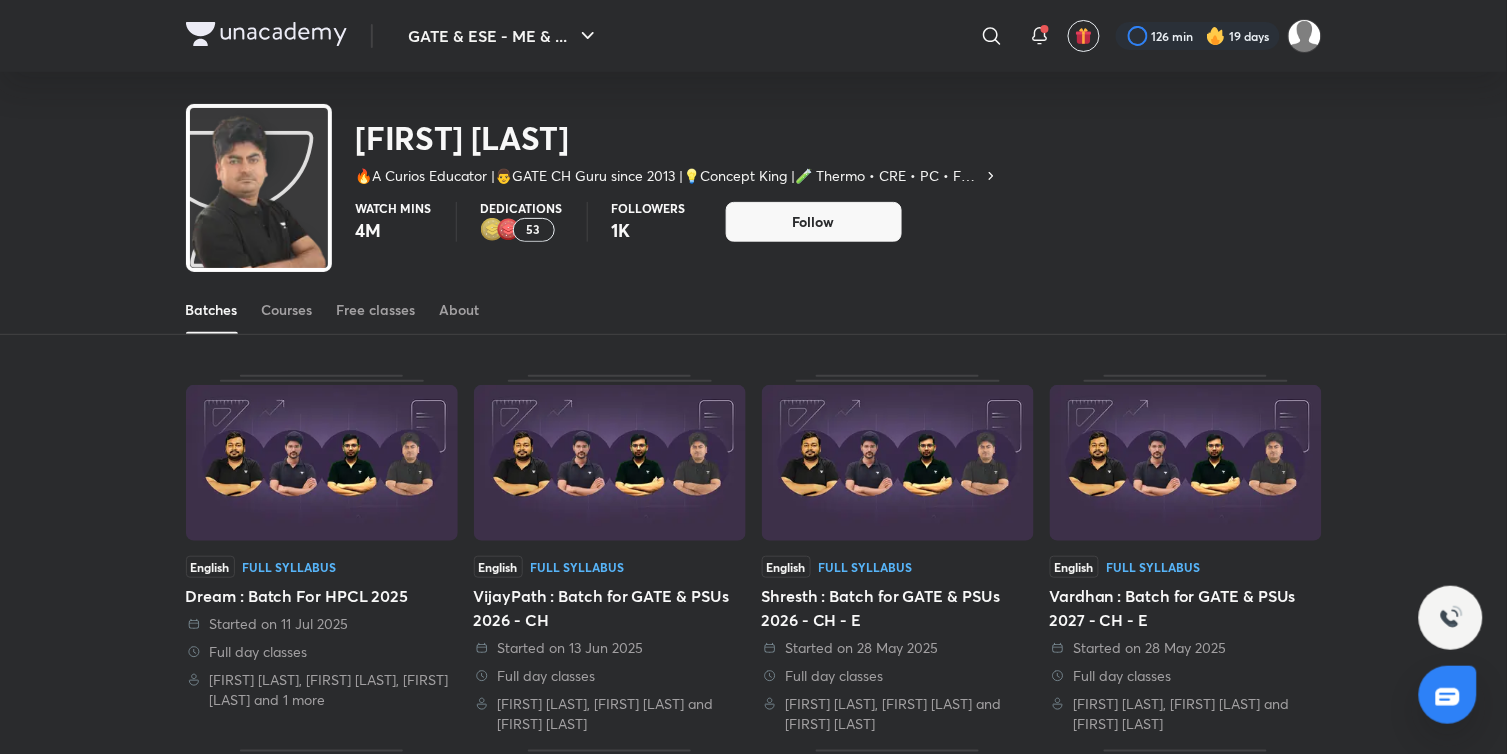 scroll, scrollTop: 0, scrollLeft: 0, axis: both 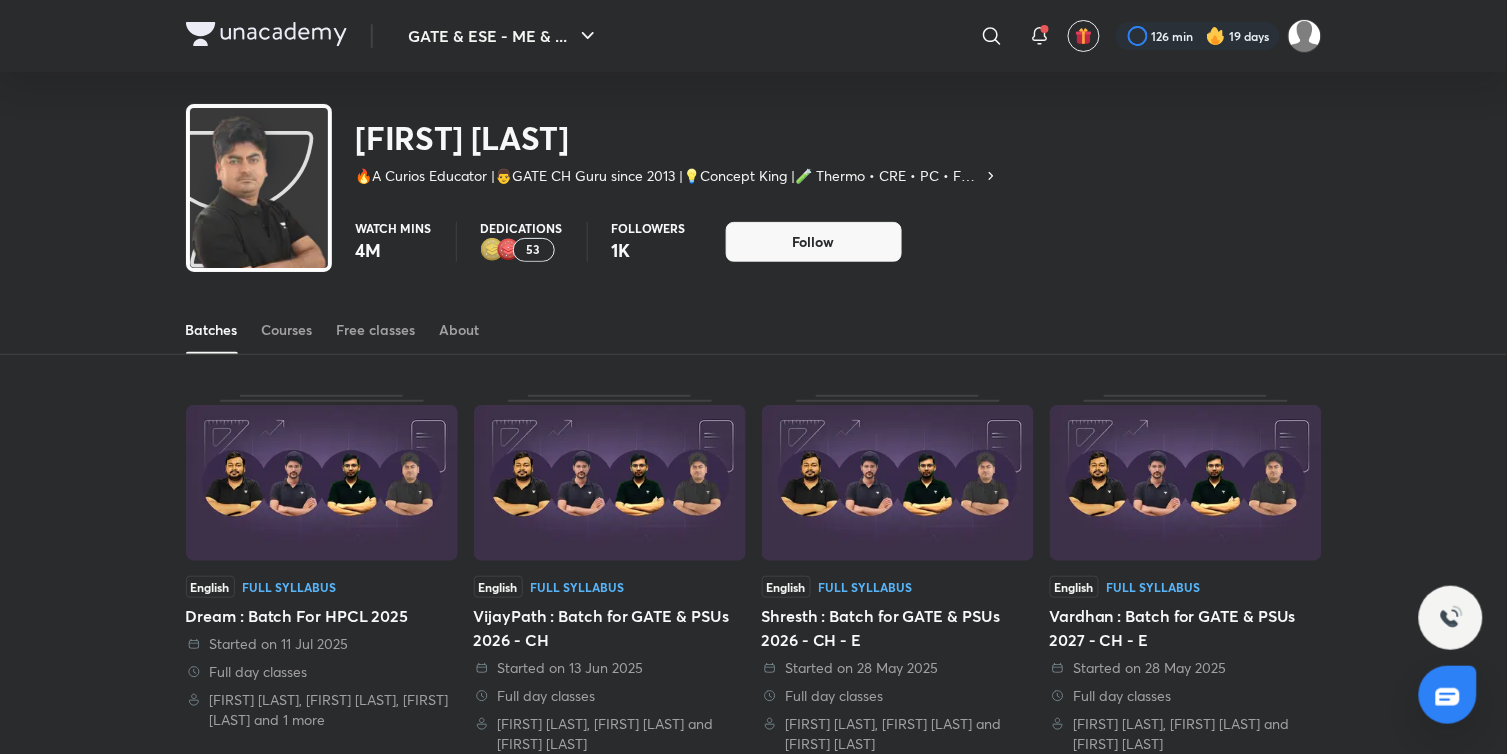 click on "53" at bounding box center [534, 250] 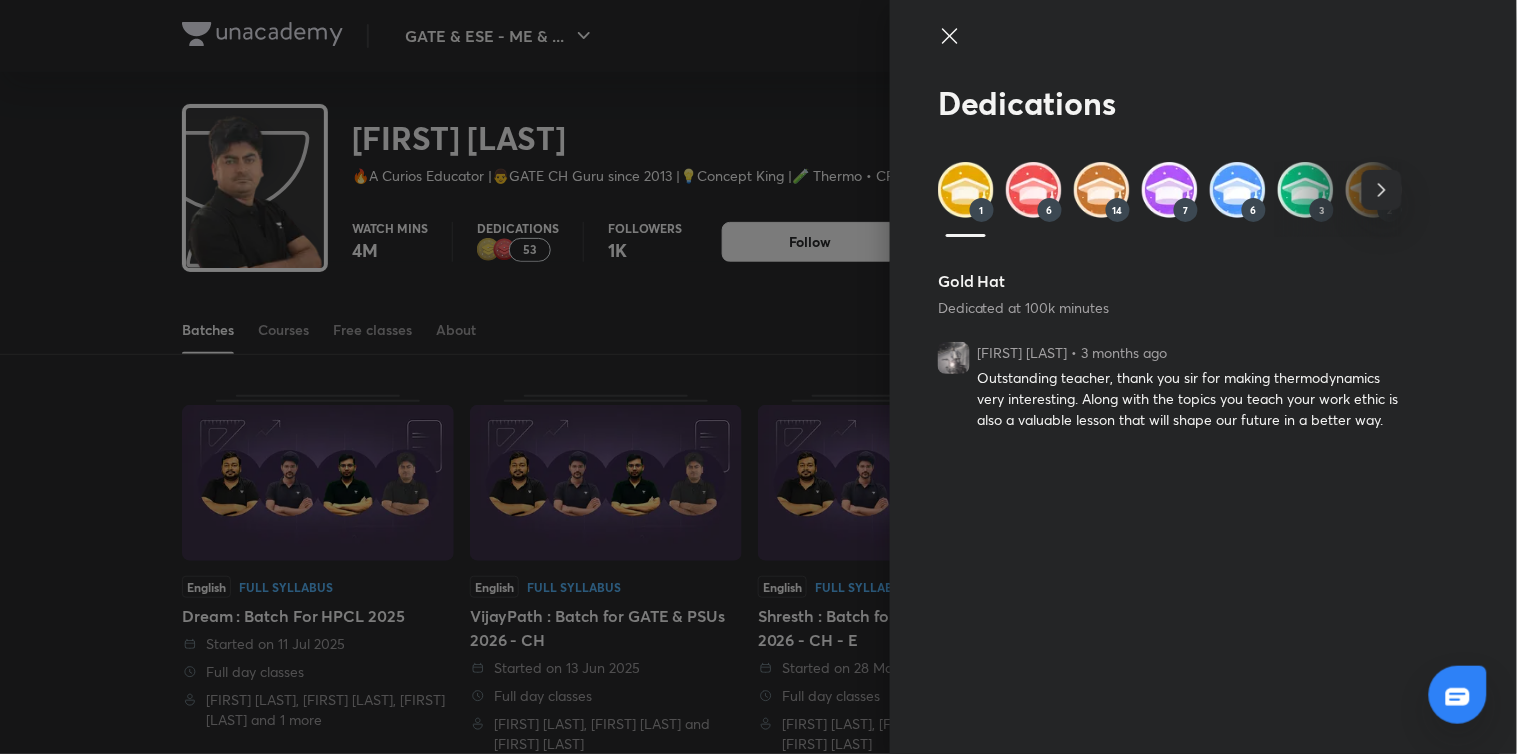 click at bounding box center (758, 377) 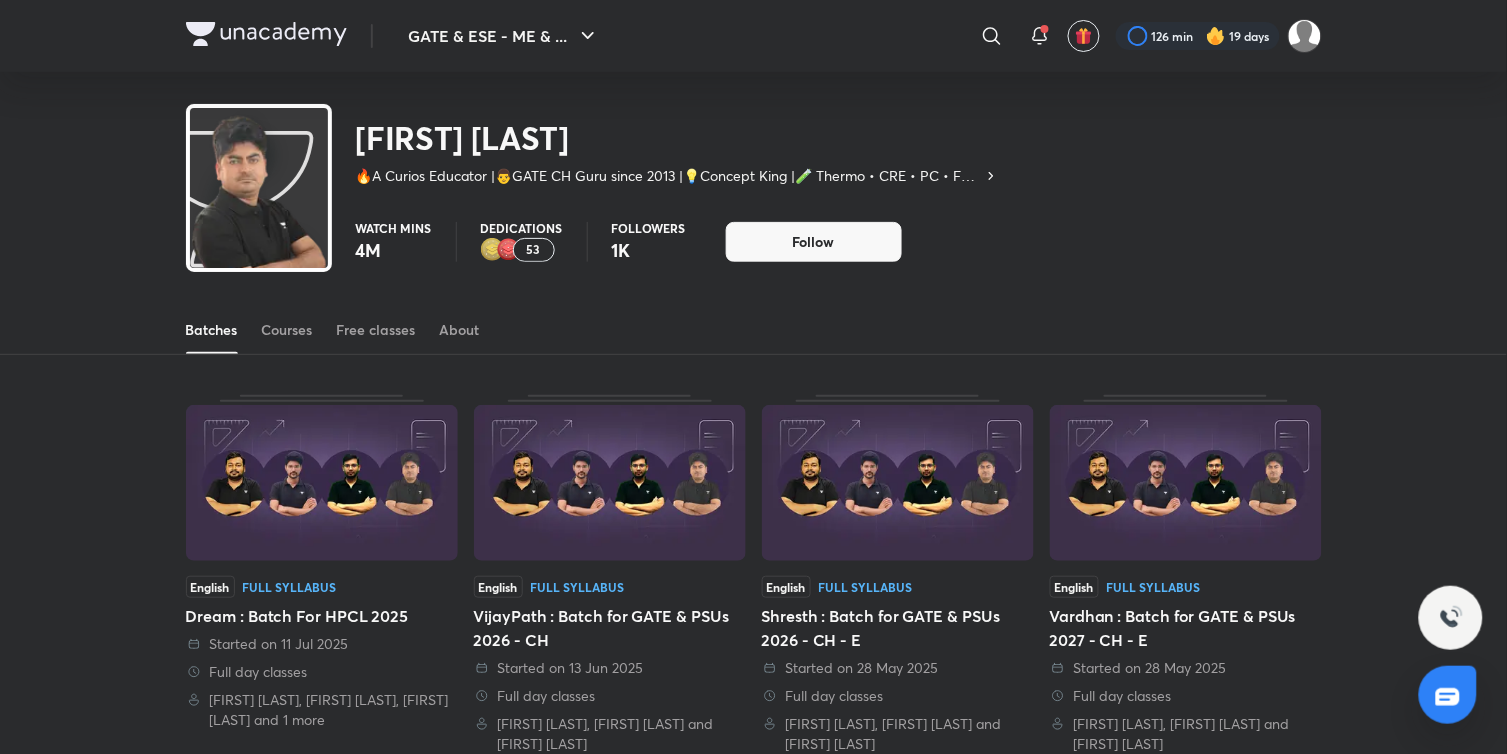 click at bounding box center [322, 483] 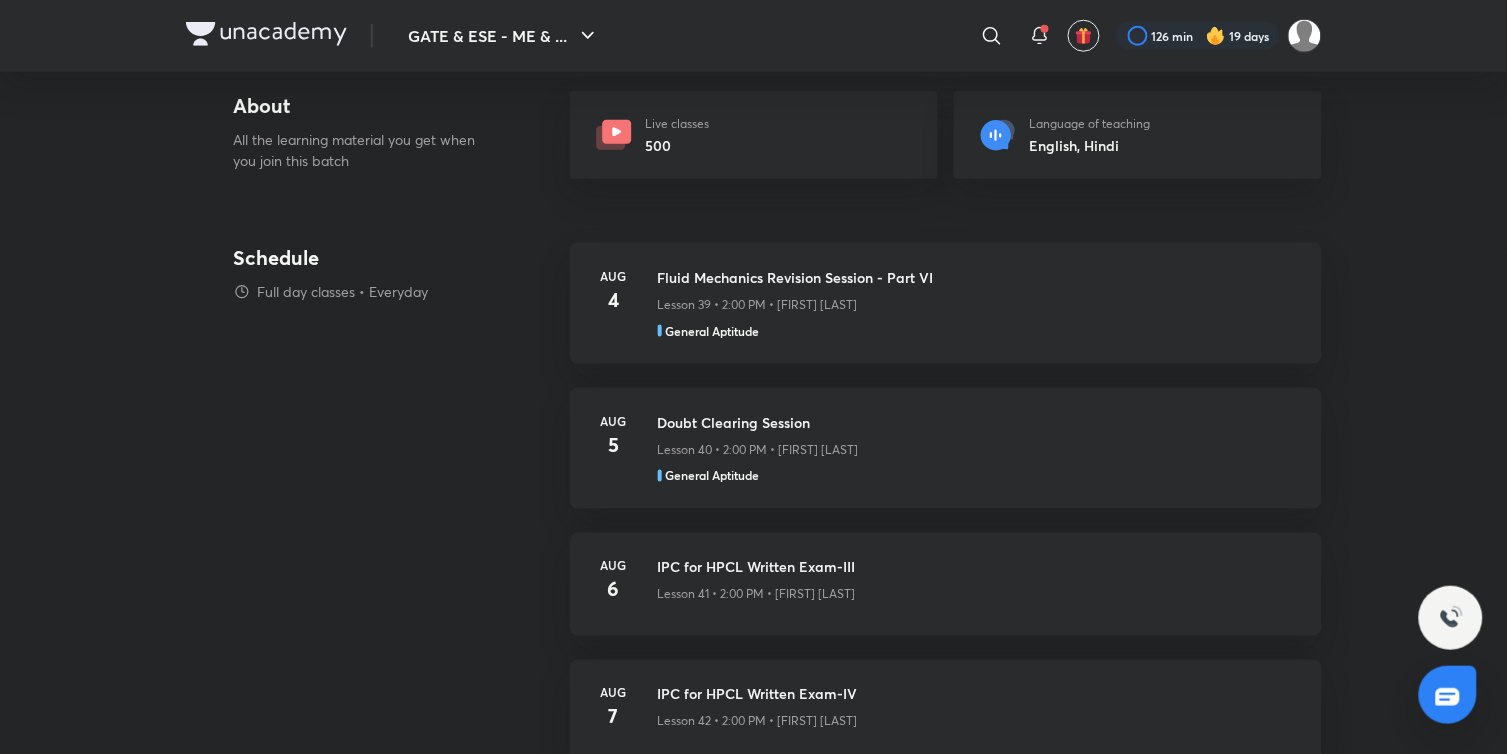 scroll, scrollTop: 0, scrollLeft: 0, axis: both 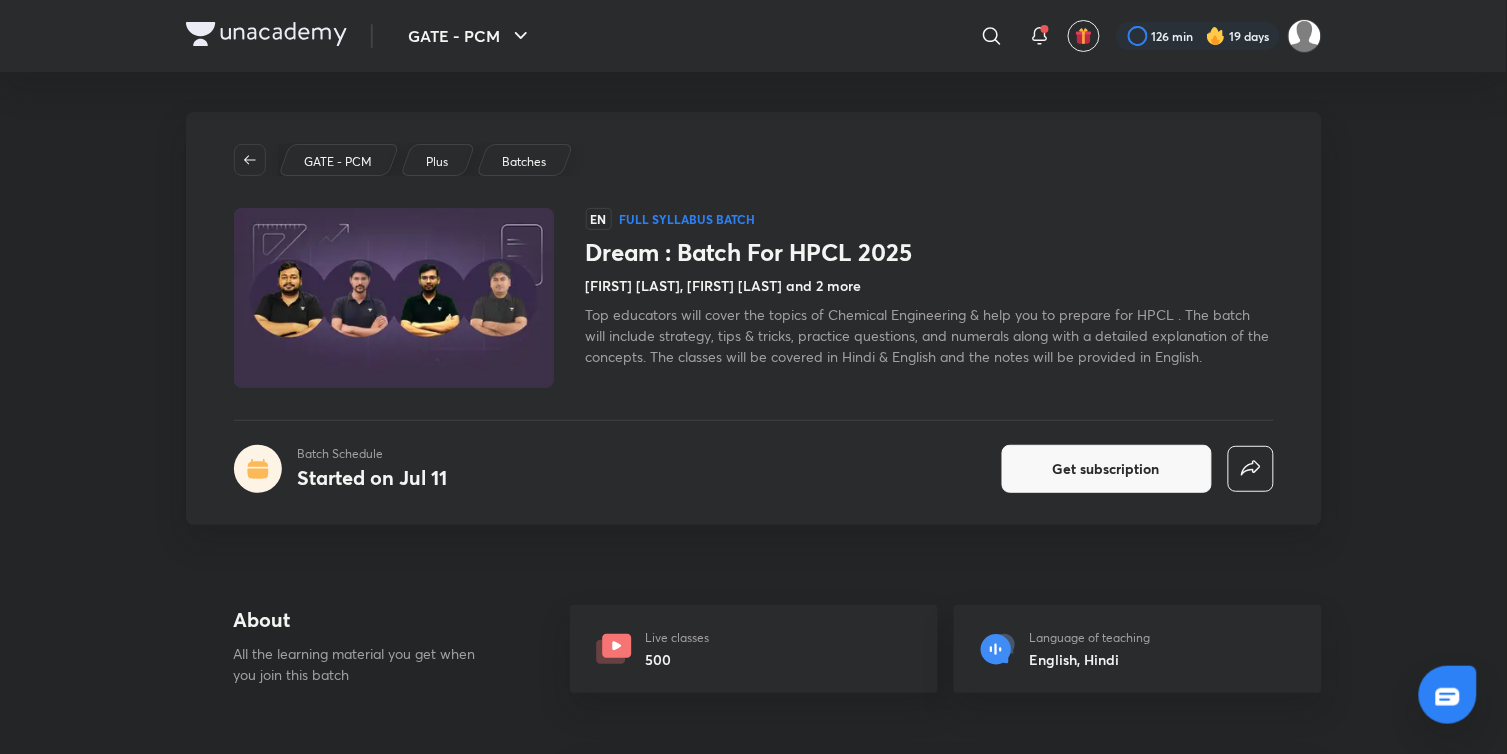 click on "[FIRST] [LAST], [FIRST] [LAST] and 2 more" at bounding box center (724, 285) 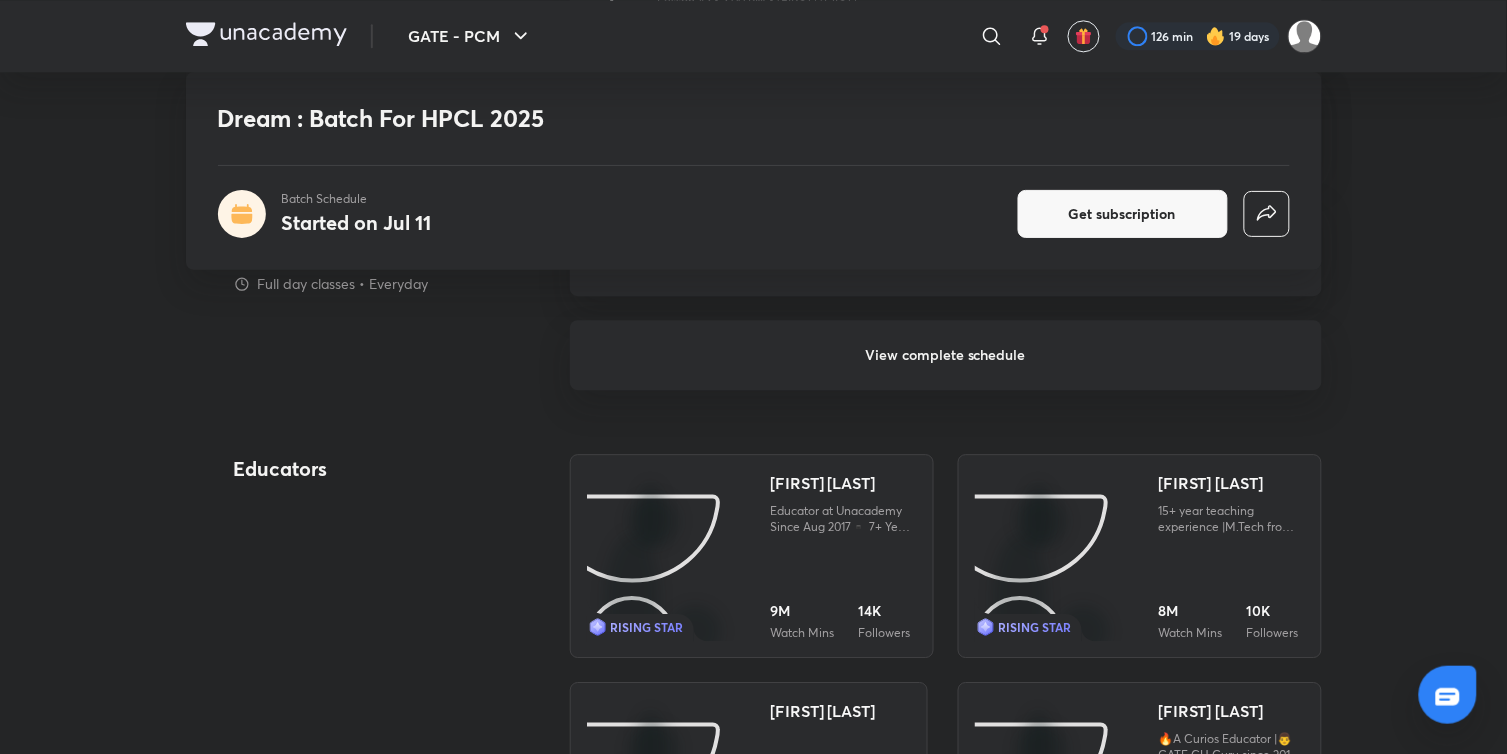 scroll, scrollTop: 1336, scrollLeft: 0, axis: vertical 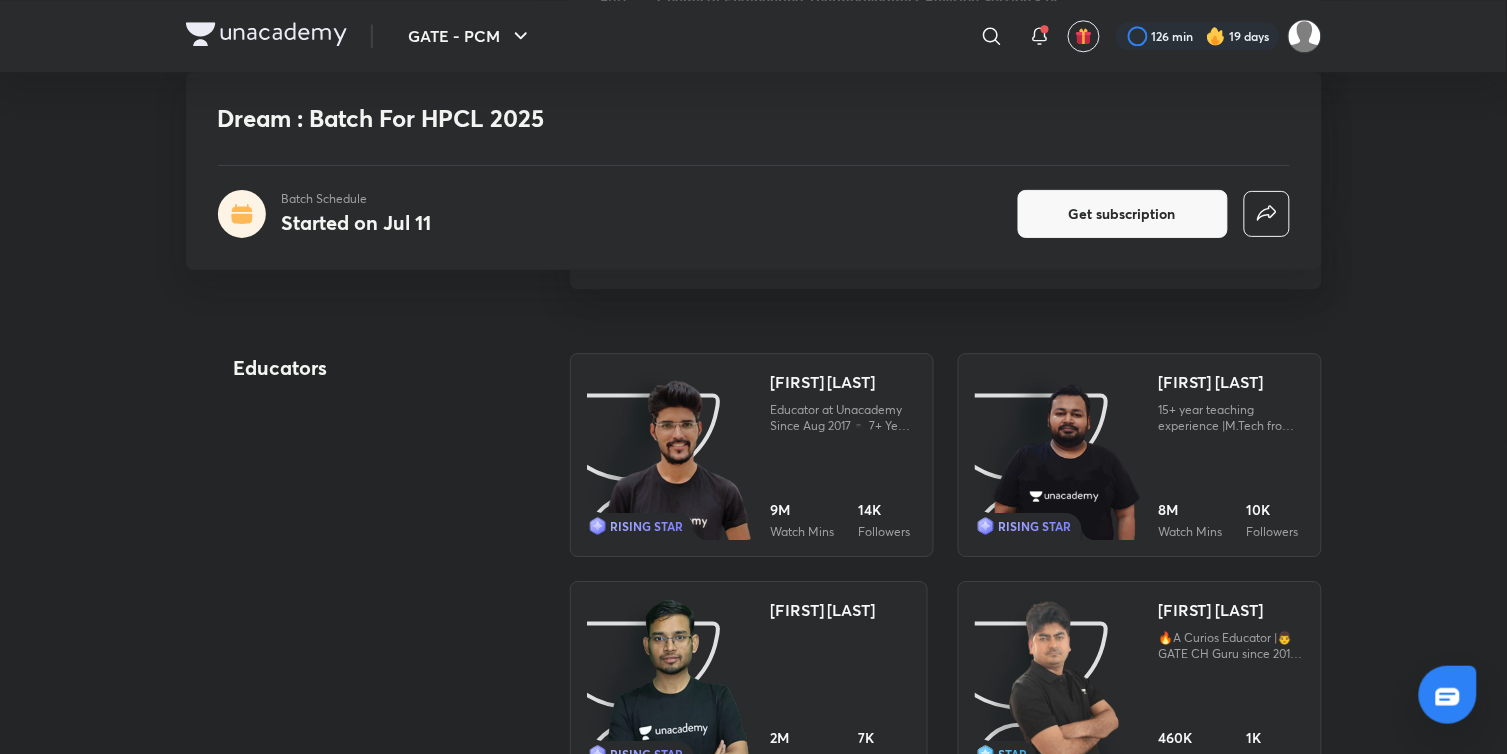 click on "RISING STAR [LAST] [LAST] Educator at Unacademy Since Aug [YEAR]▪️
7+ Years of Teaching Experience▪️
Most followed Educator in Chemical Engineering▪️ 9M Watch Mins 14K Followers" at bounding box center [752, 455] 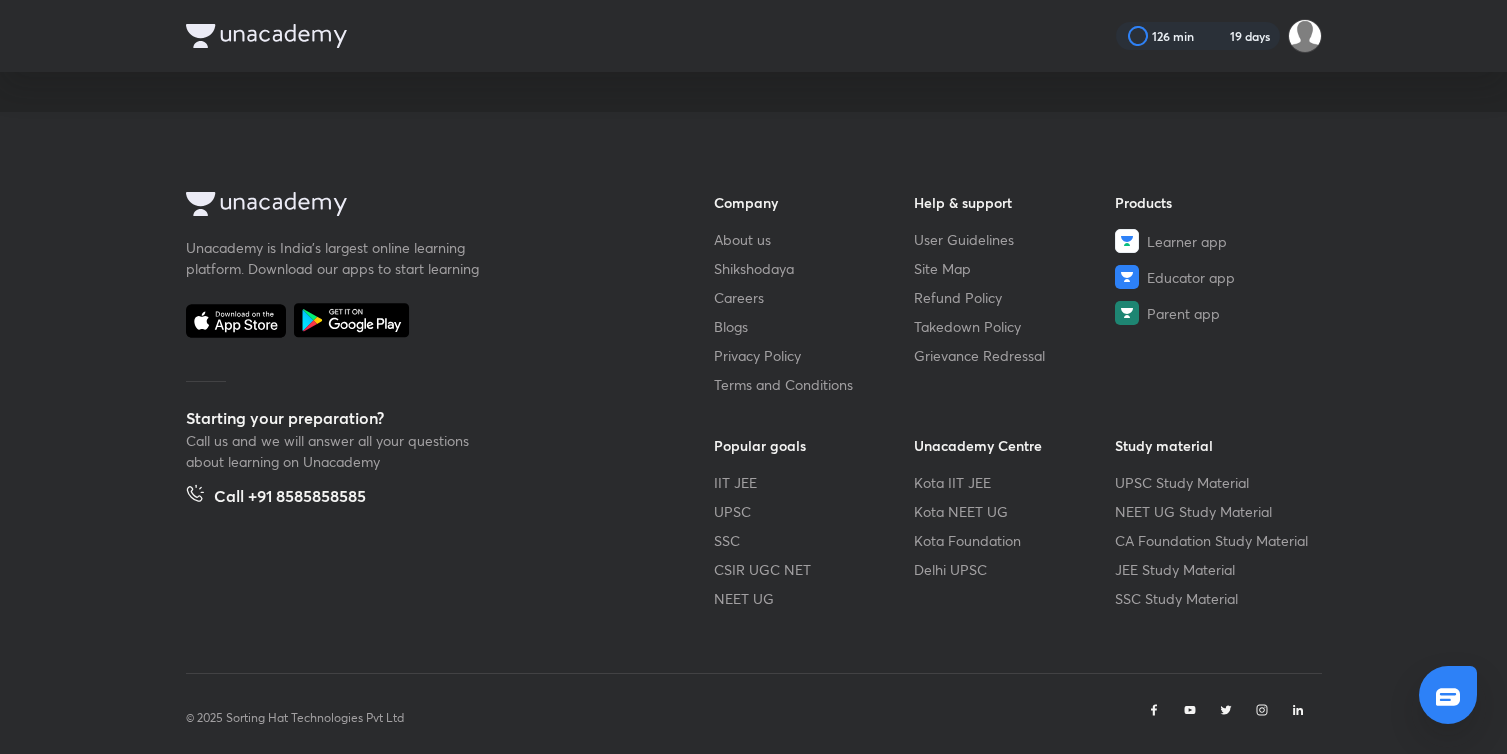 scroll, scrollTop: 0, scrollLeft: 0, axis: both 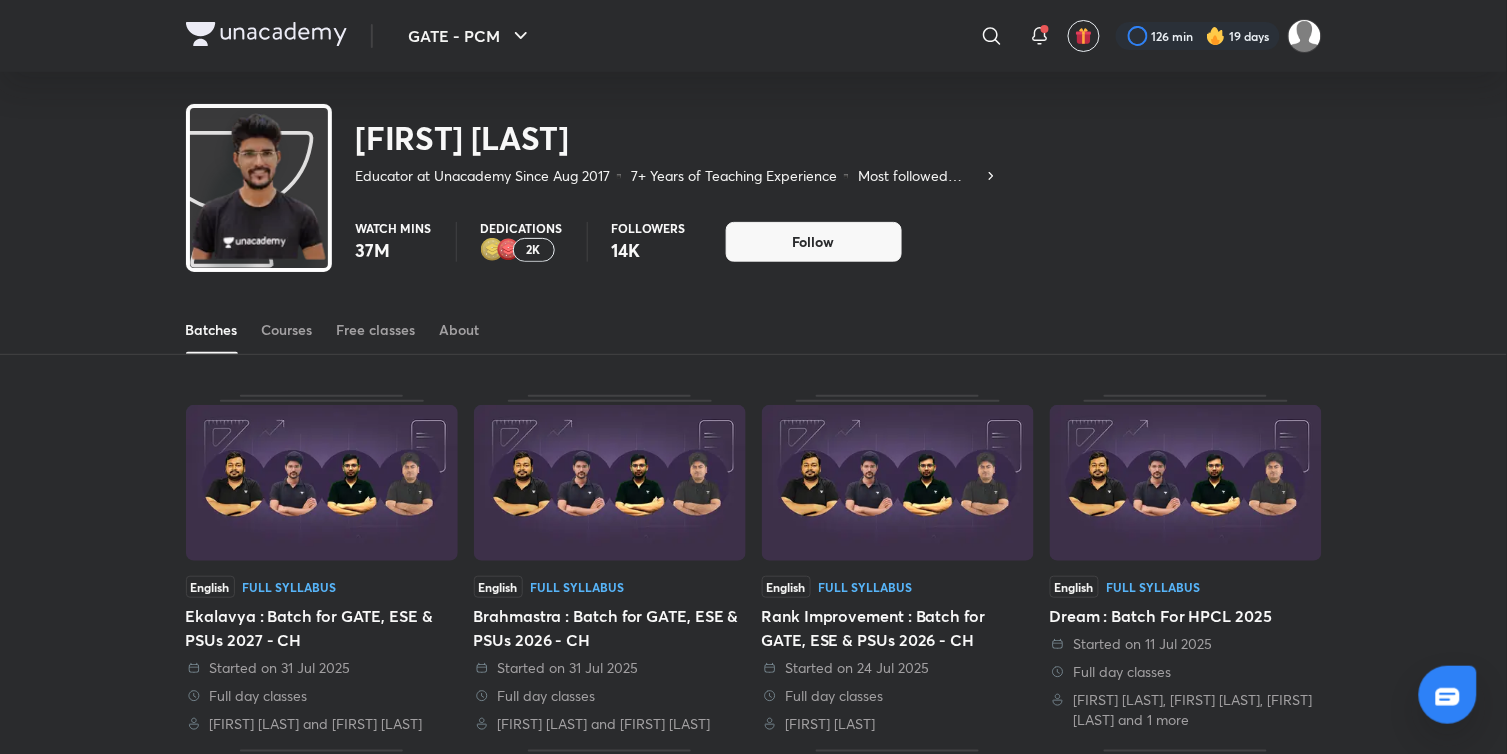 click on "2K" at bounding box center [534, 250] 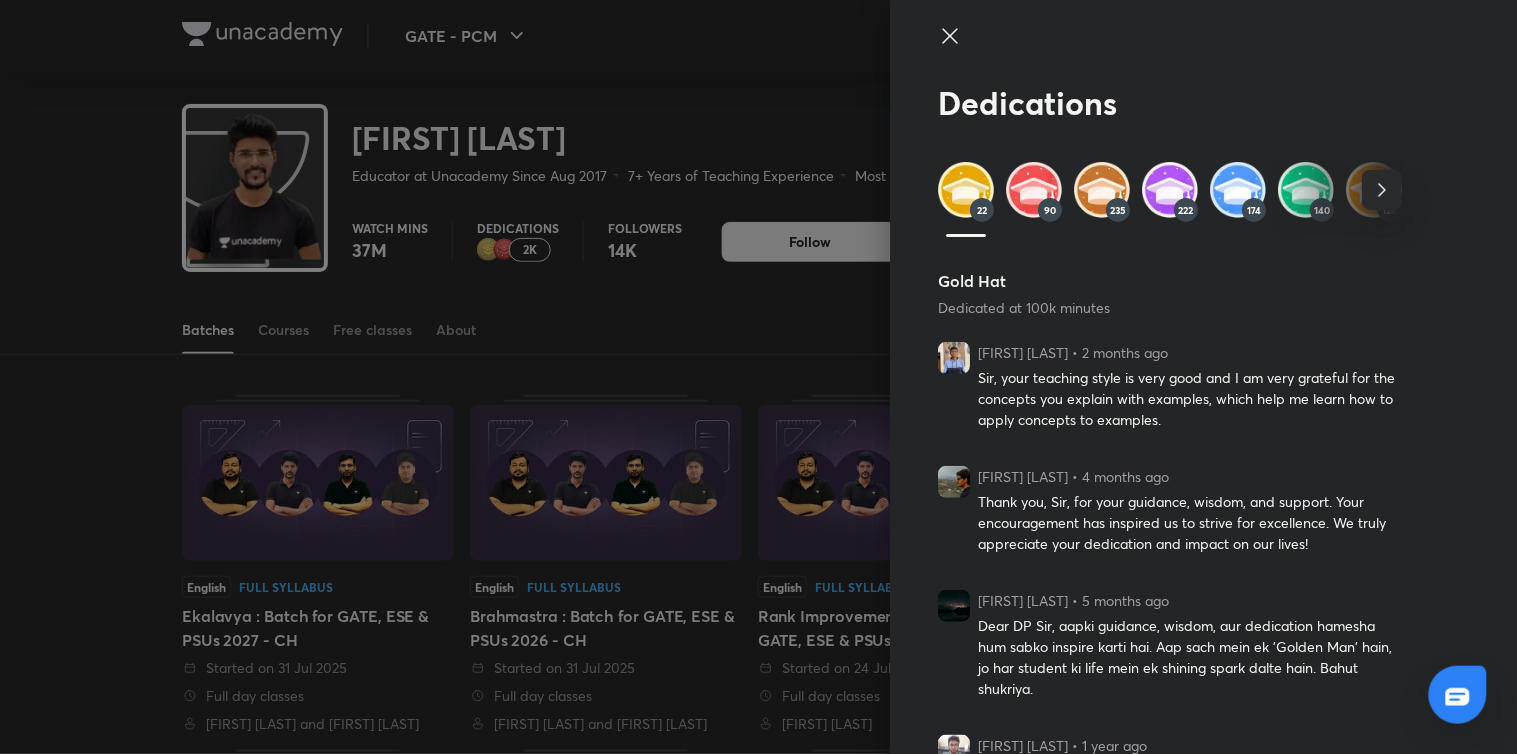 click at bounding box center [1238, 190] 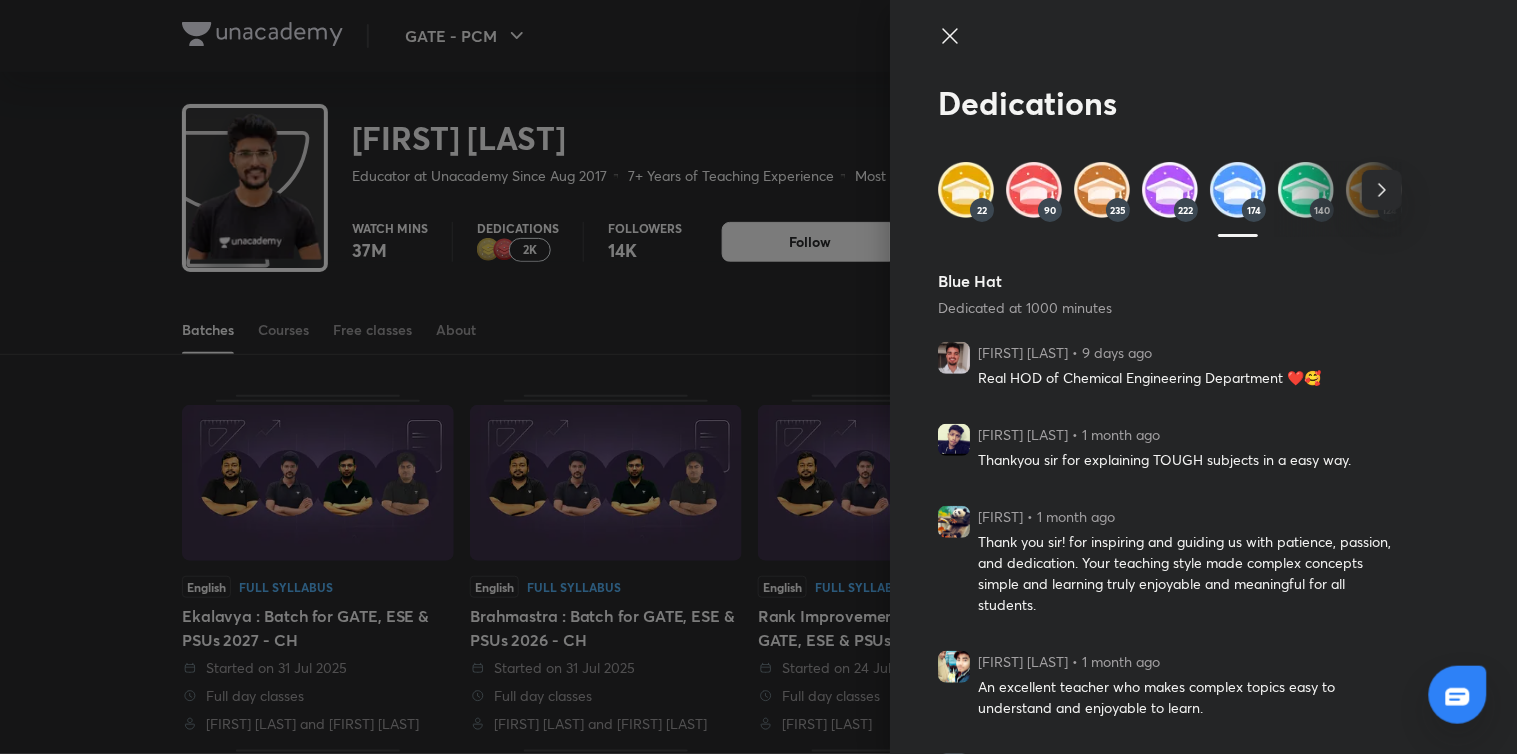 click at bounding box center [954, 358] 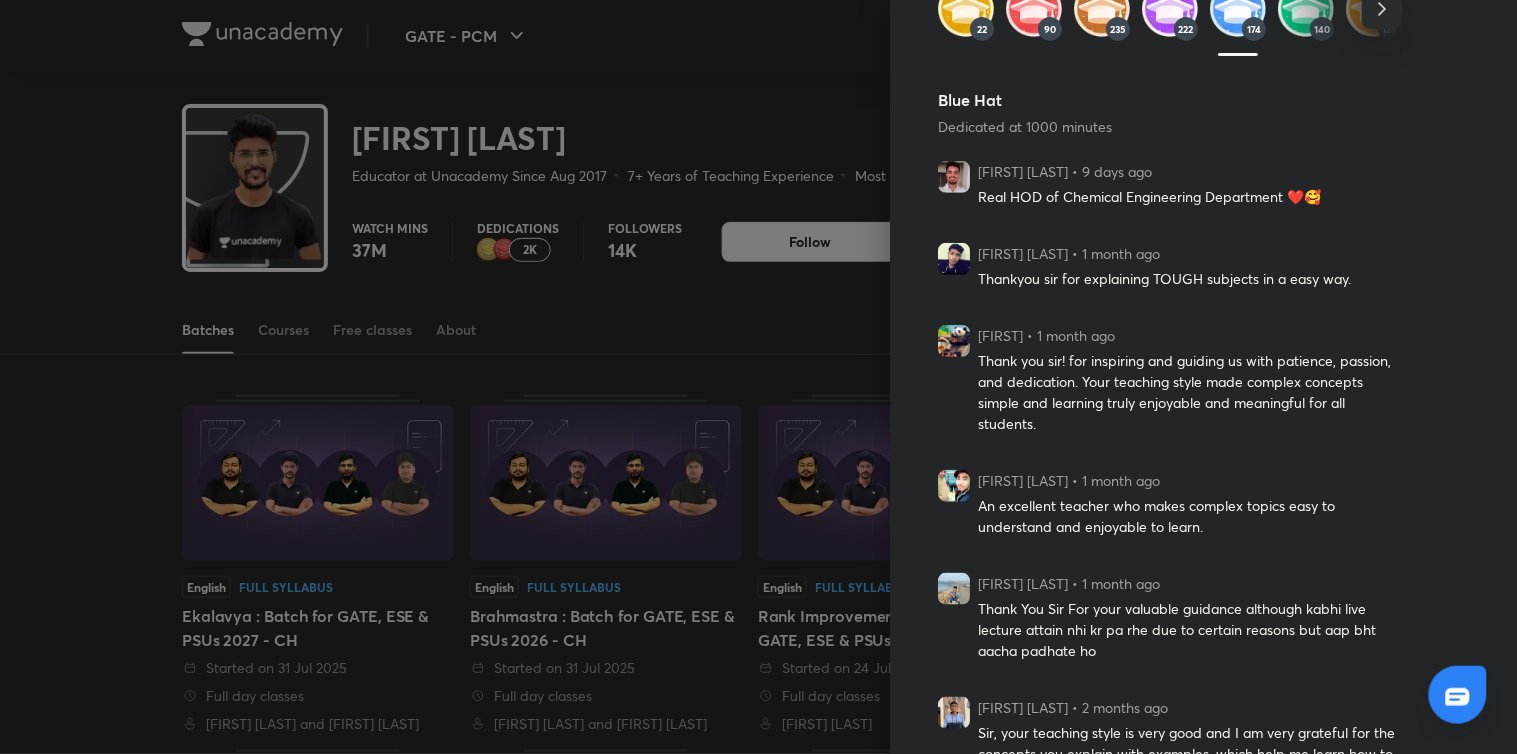 scroll, scrollTop: 0, scrollLeft: 0, axis: both 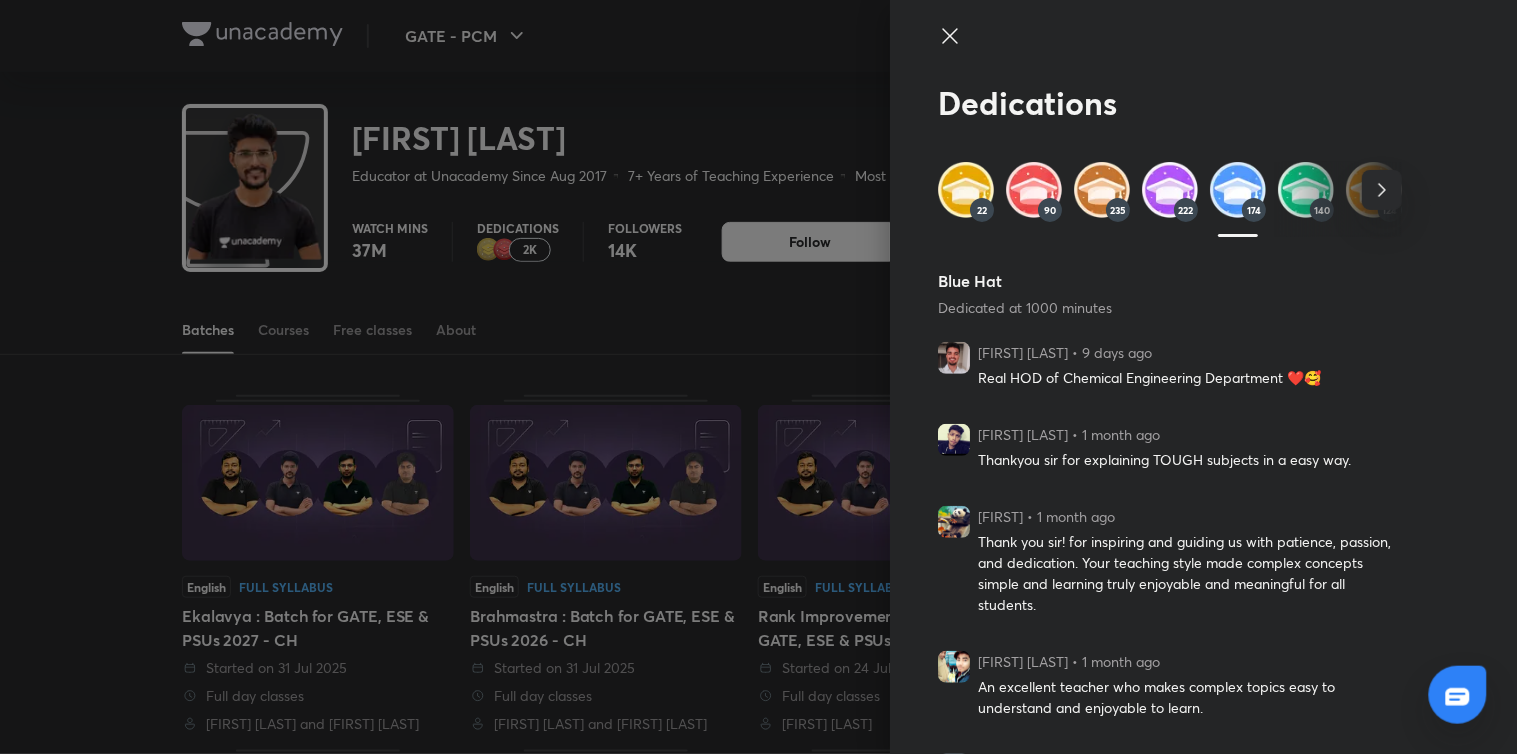 click at bounding box center [1170, 190] 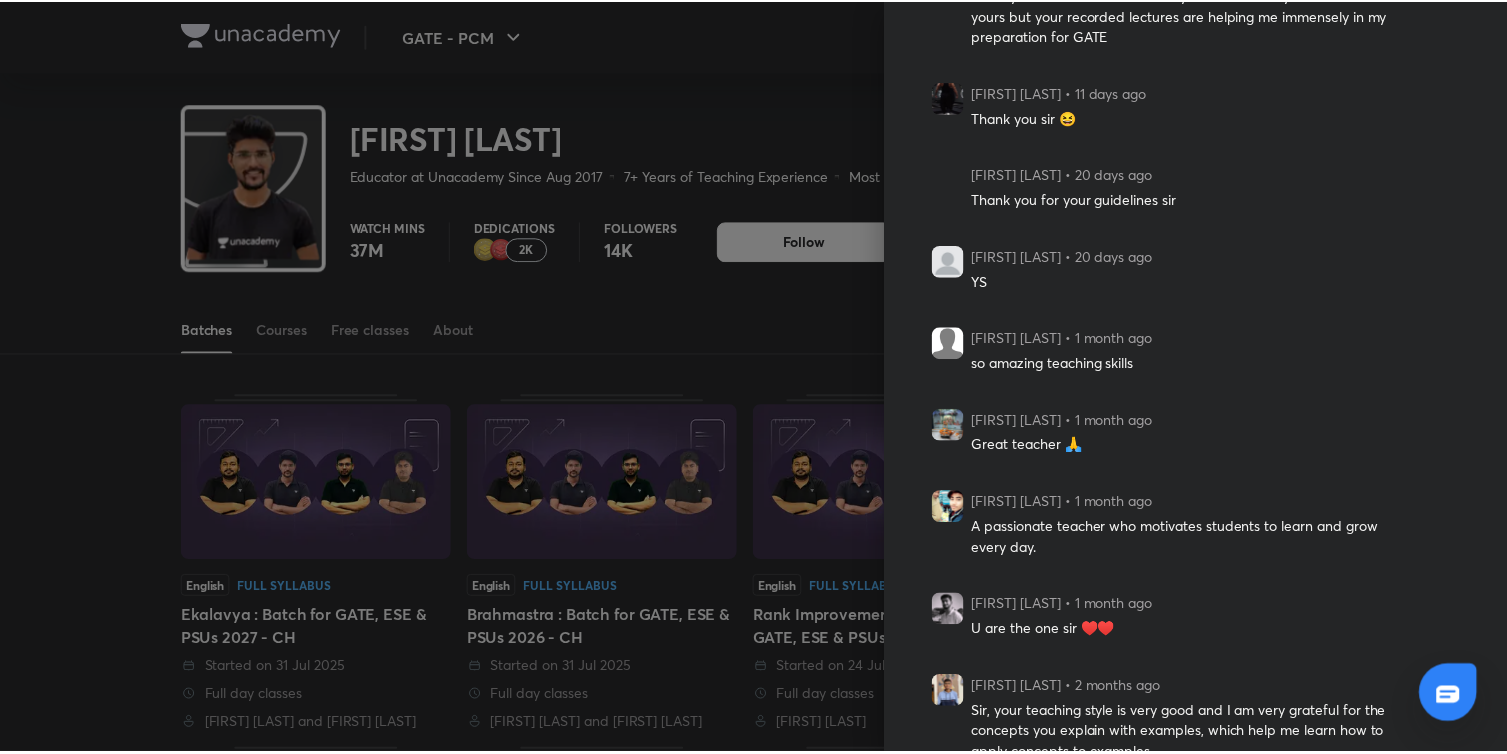scroll, scrollTop: 513, scrollLeft: 0, axis: vertical 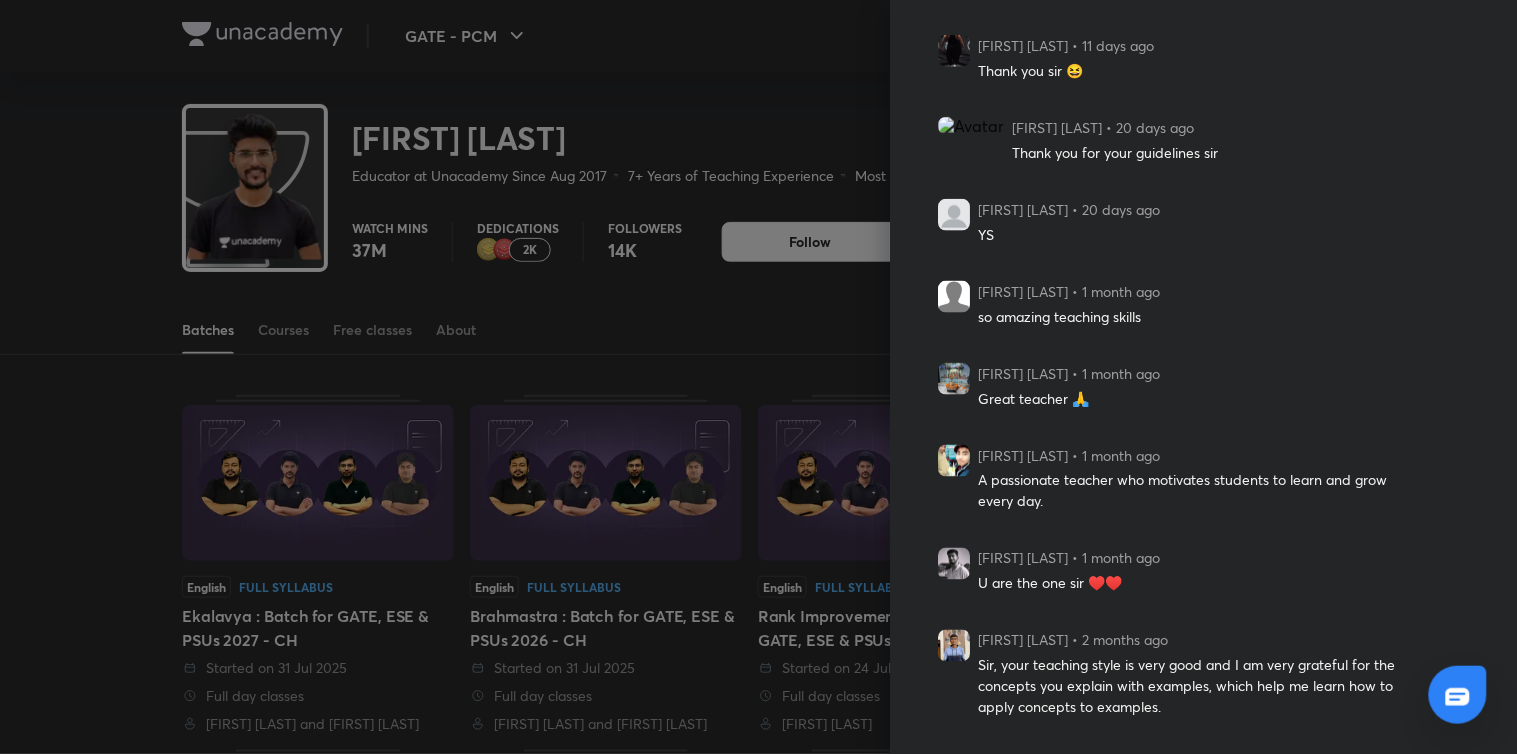 click at bounding box center (758, 377) 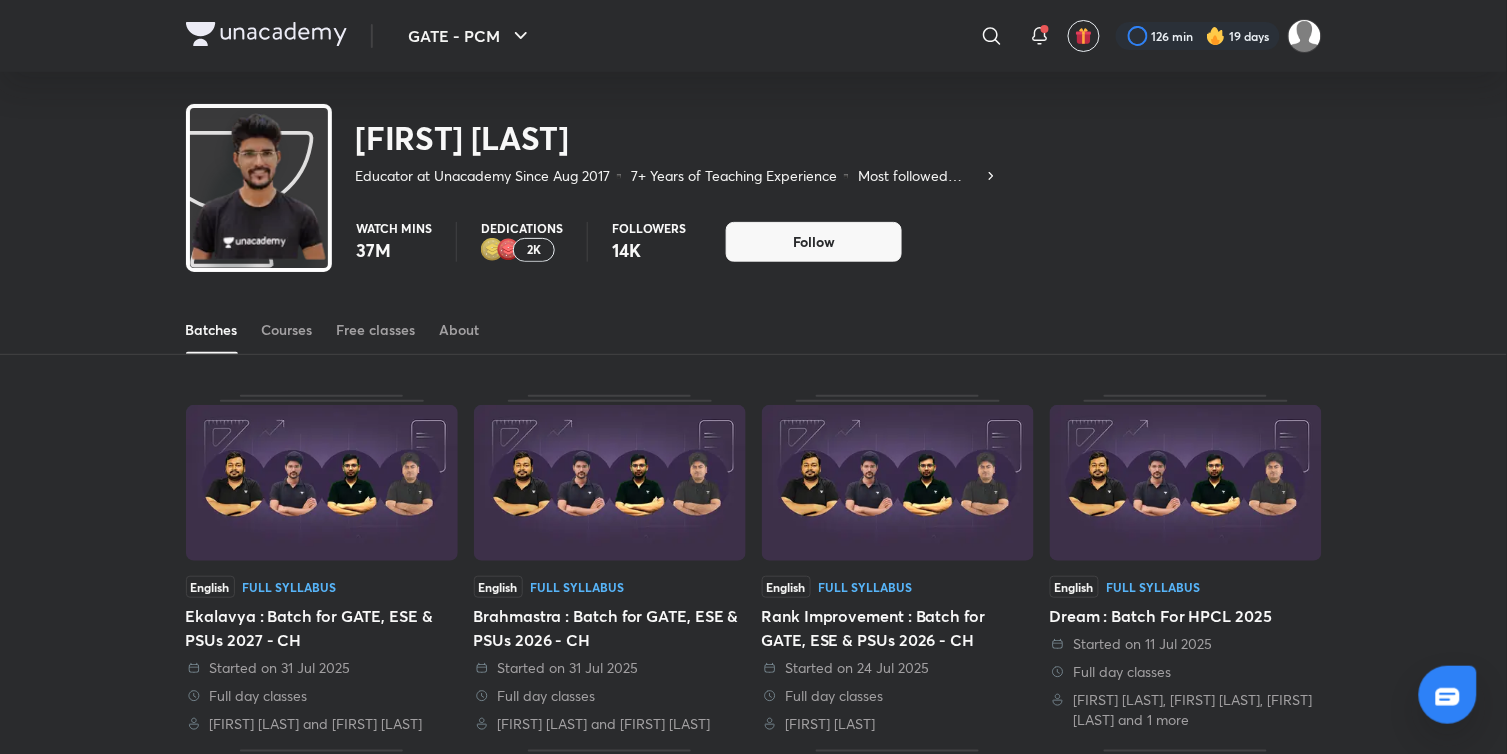 click on "Batches Courses Free classes About" at bounding box center (754, 330) 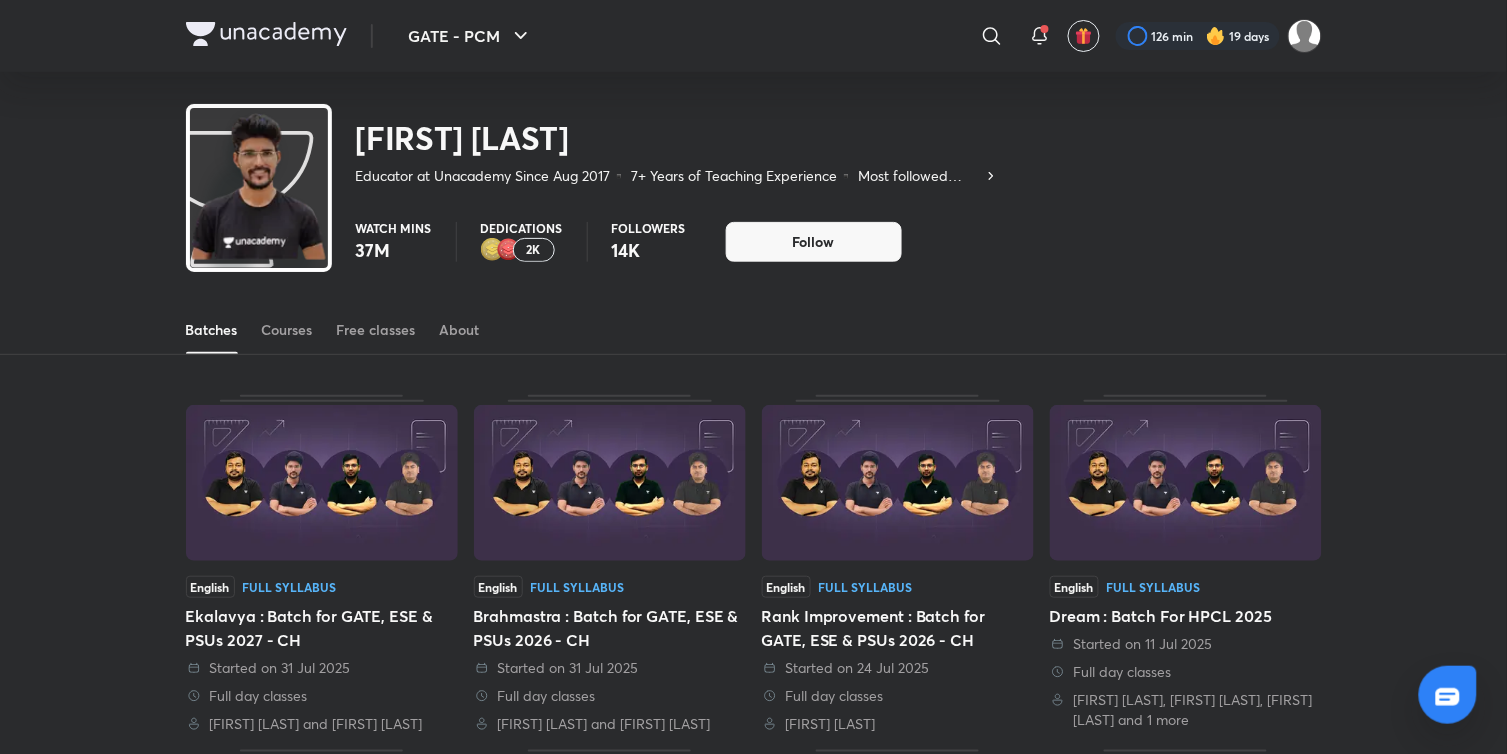 click at bounding box center [322, 483] 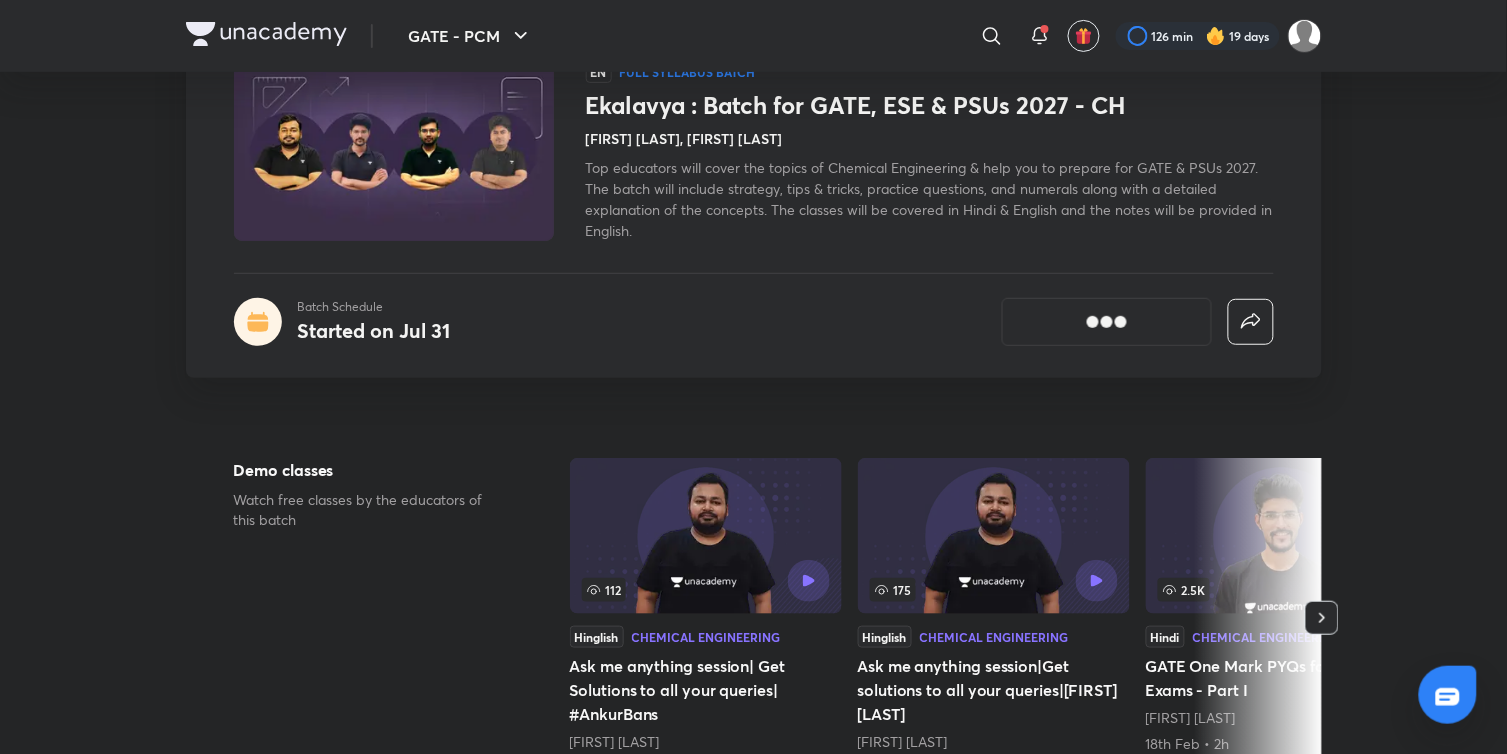 scroll, scrollTop: 0, scrollLeft: 0, axis: both 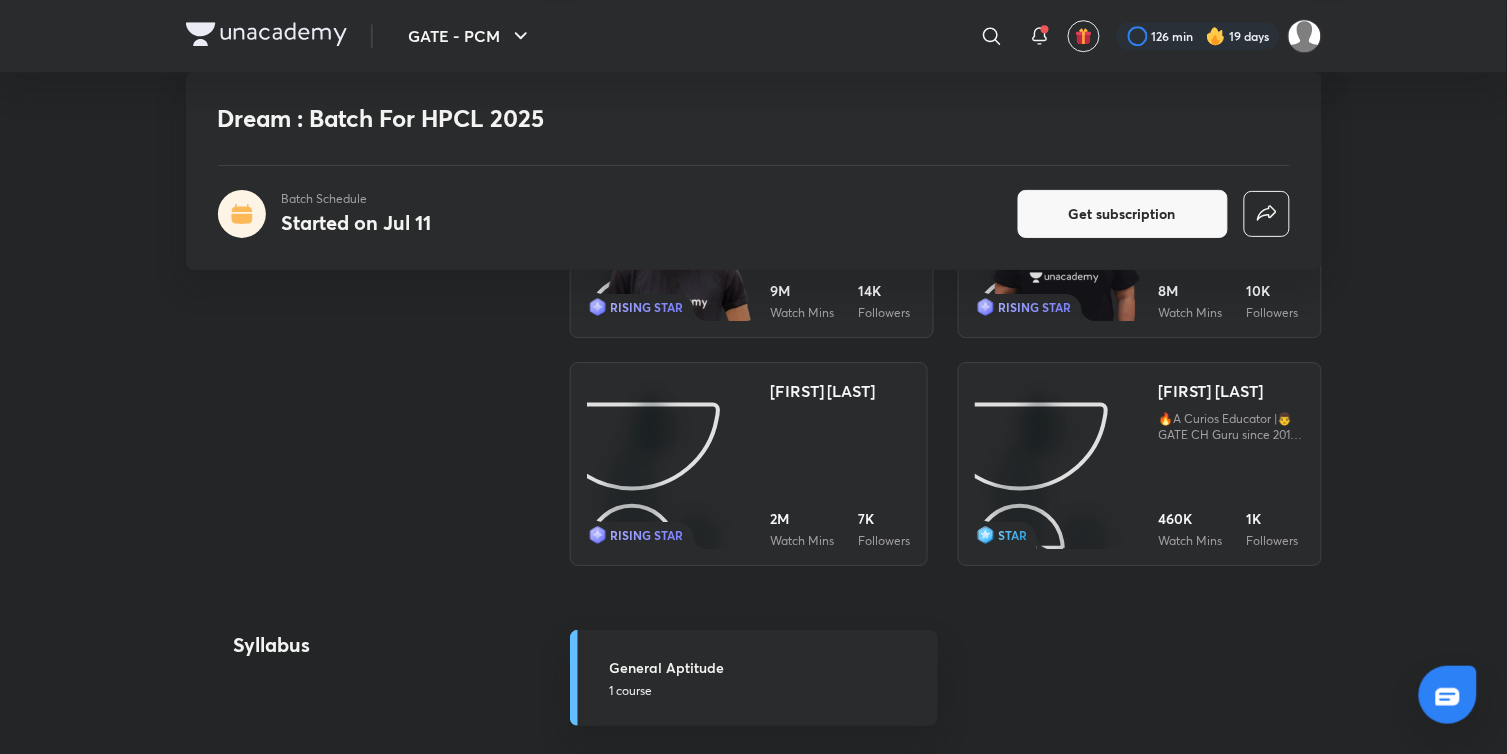 click at bounding box center [1059, 552] 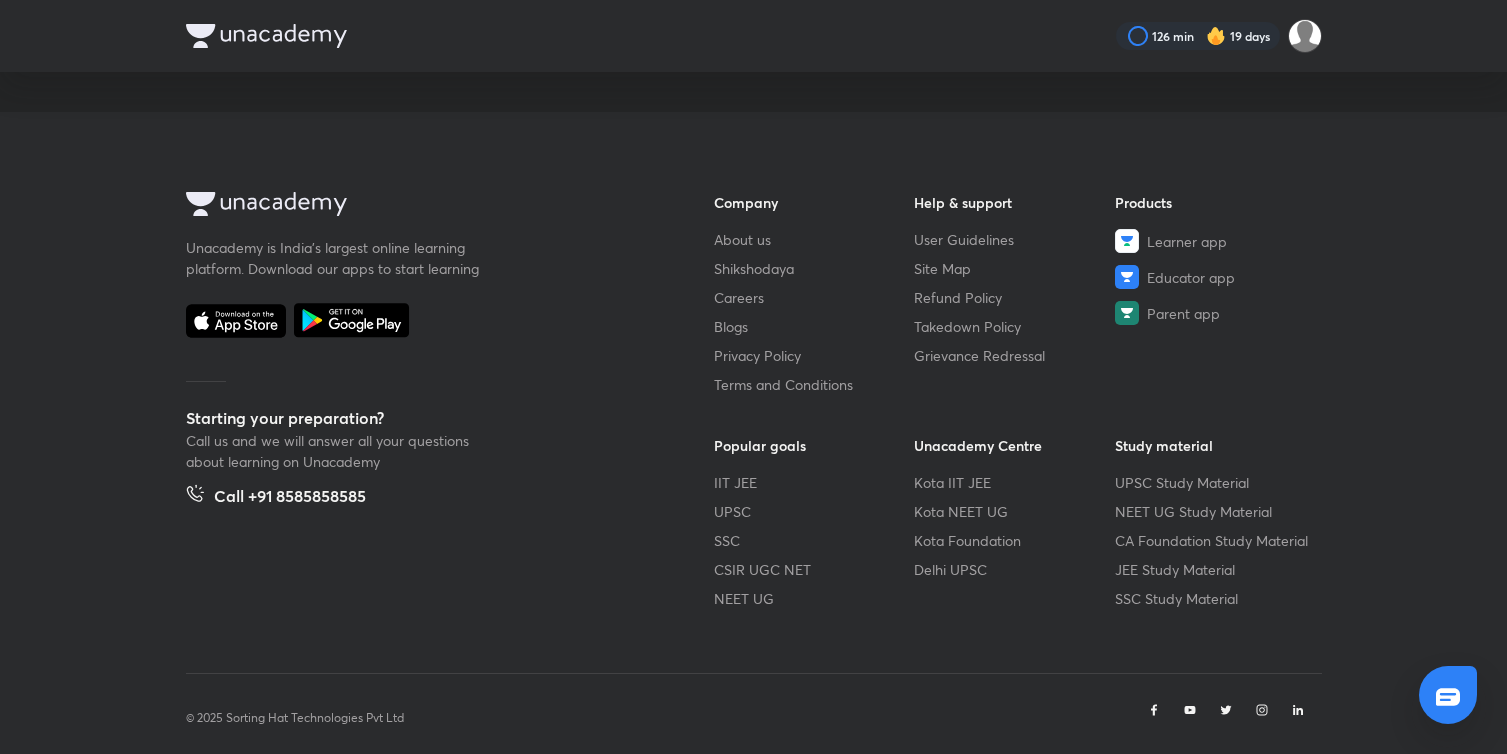 scroll, scrollTop: 0, scrollLeft: 0, axis: both 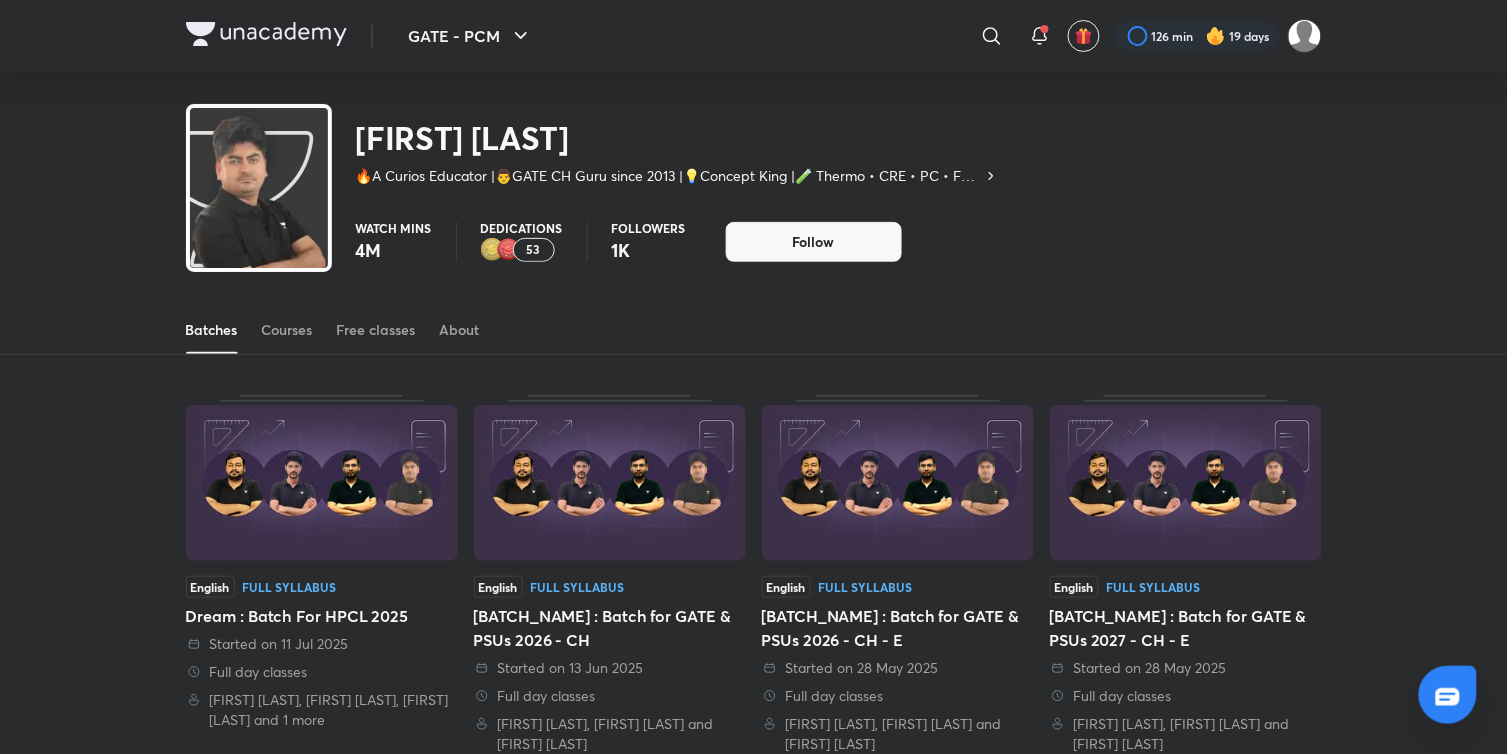 click on "Dedications 53" at bounding box center (522, 242) 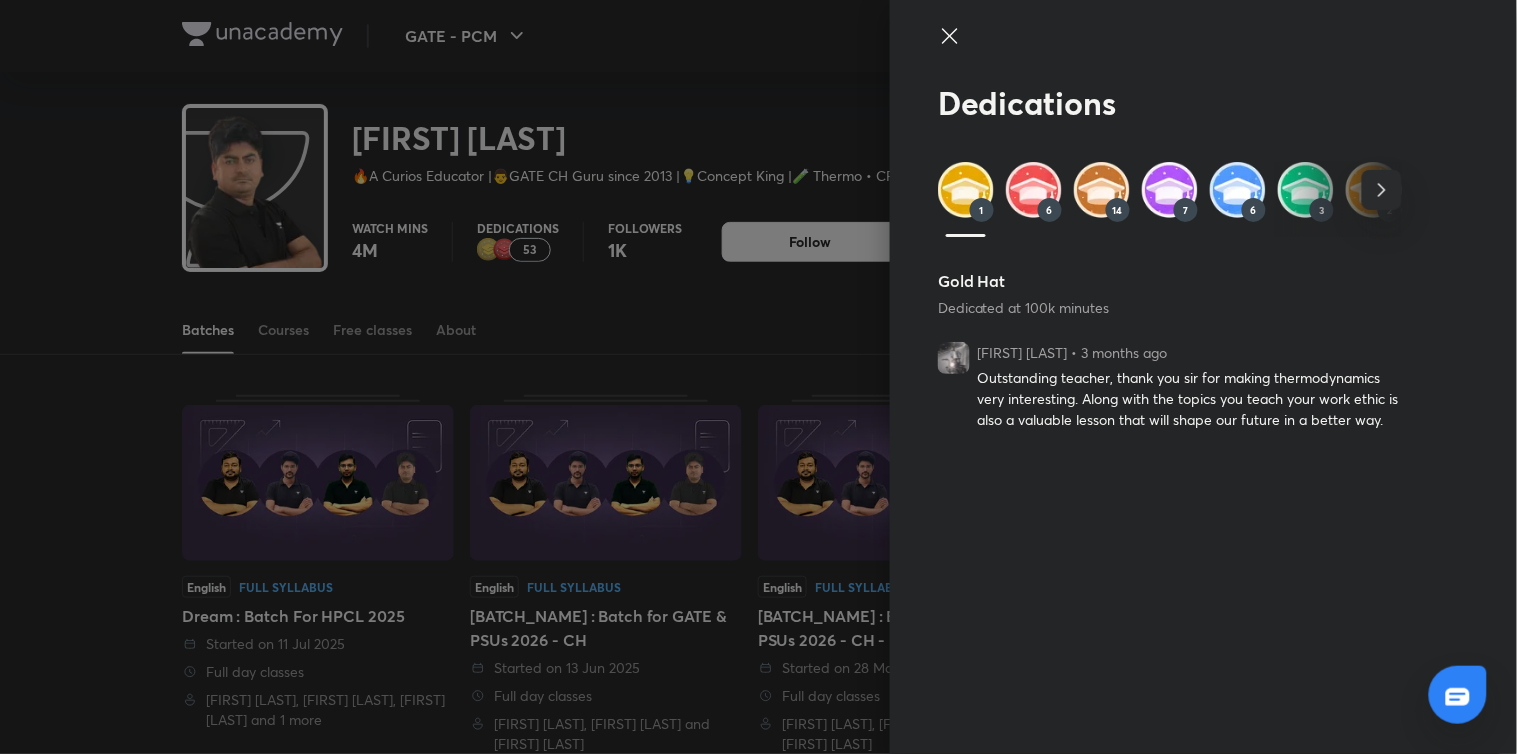 click at bounding box center [1238, 190] 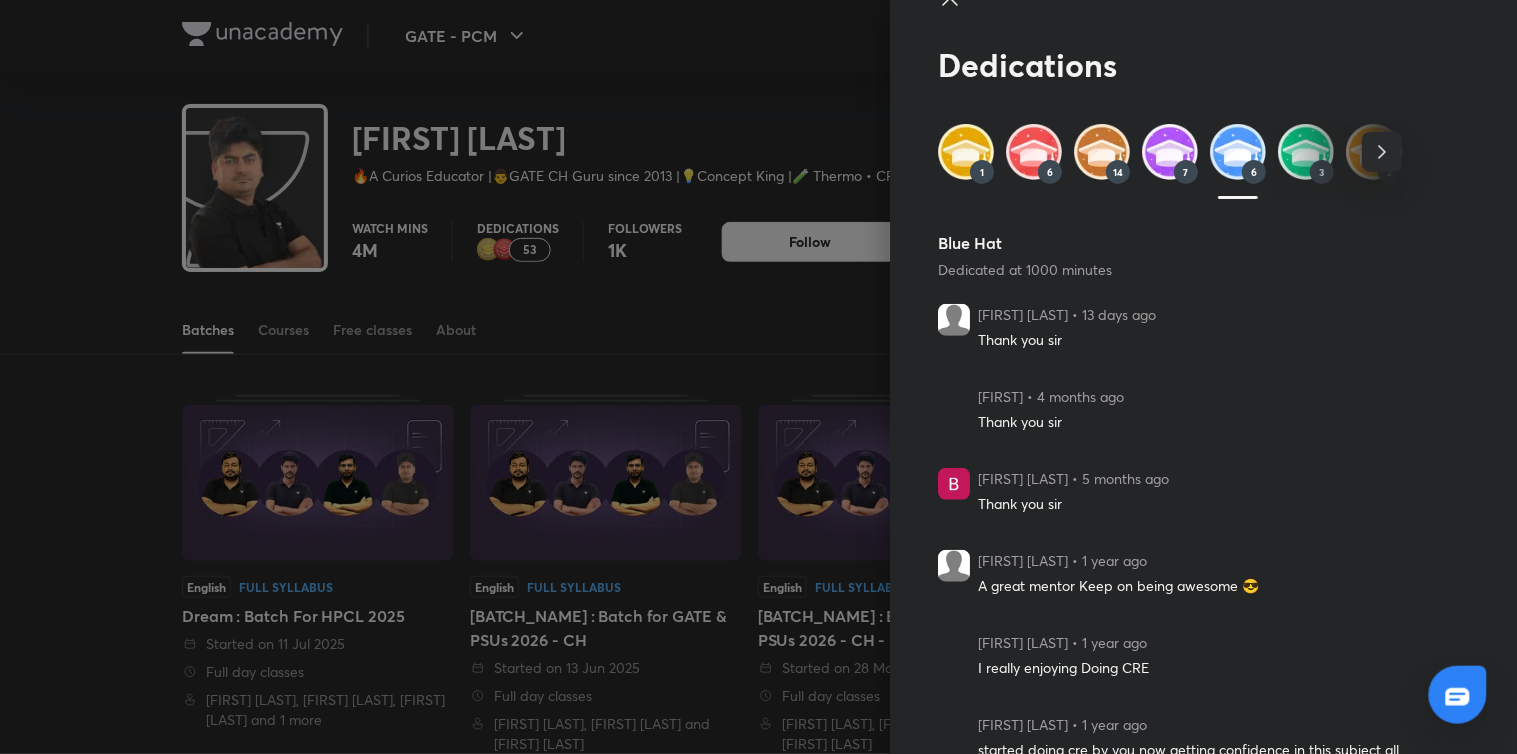 scroll, scrollTop: 101, scrollLeft: 0, axis: vertical 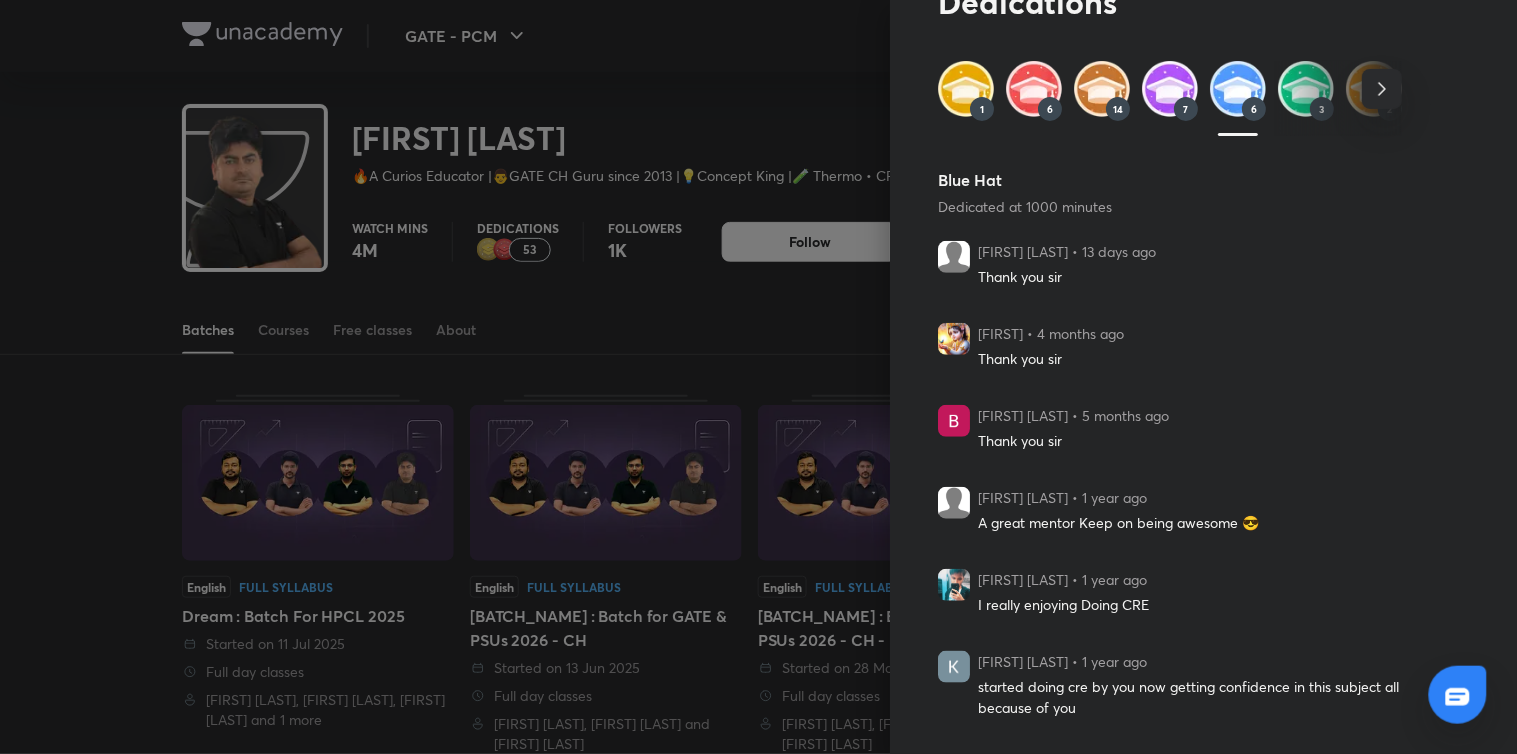 click at bounding box center (1102, 89) 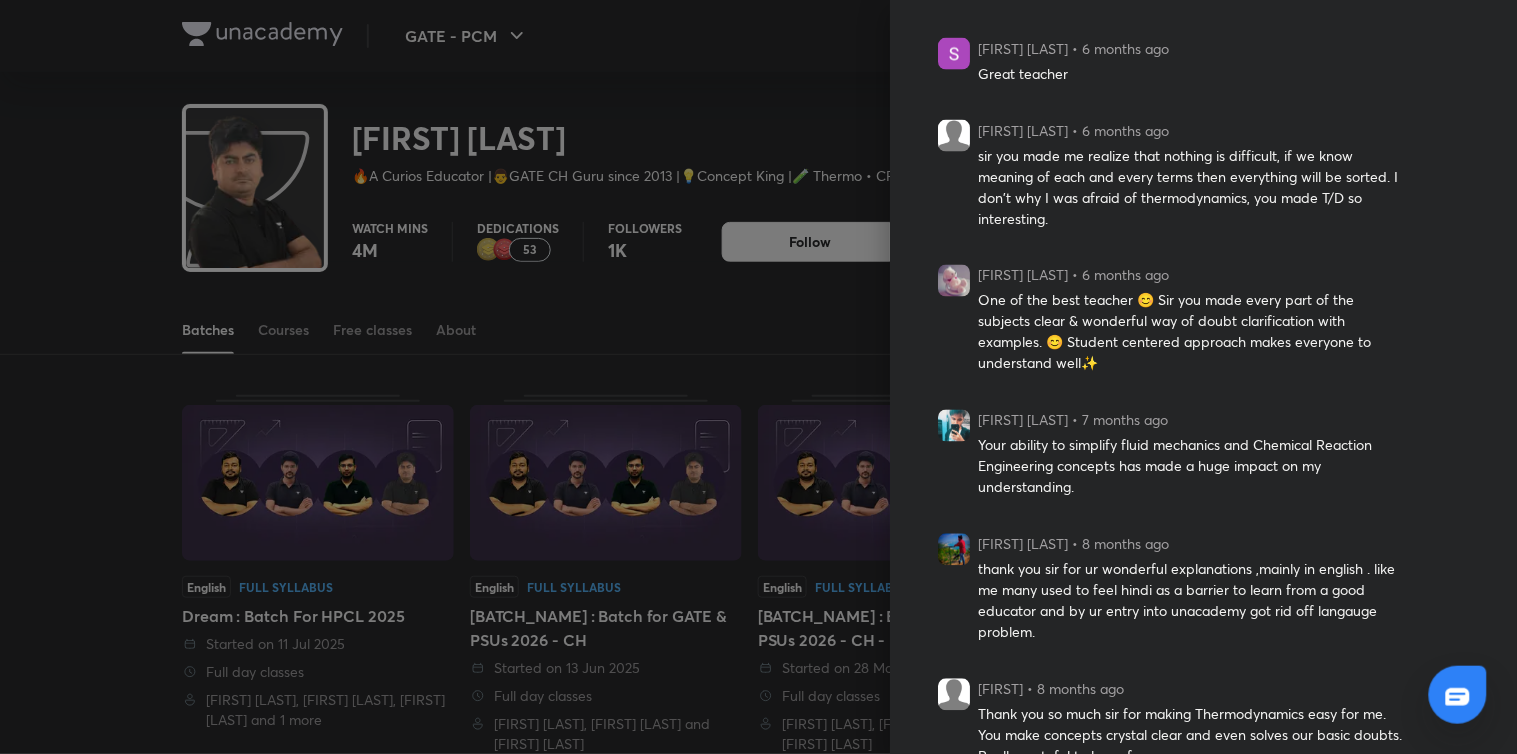 scroll, scrollTop: 764, scrollLeft: 0, axis: vertical 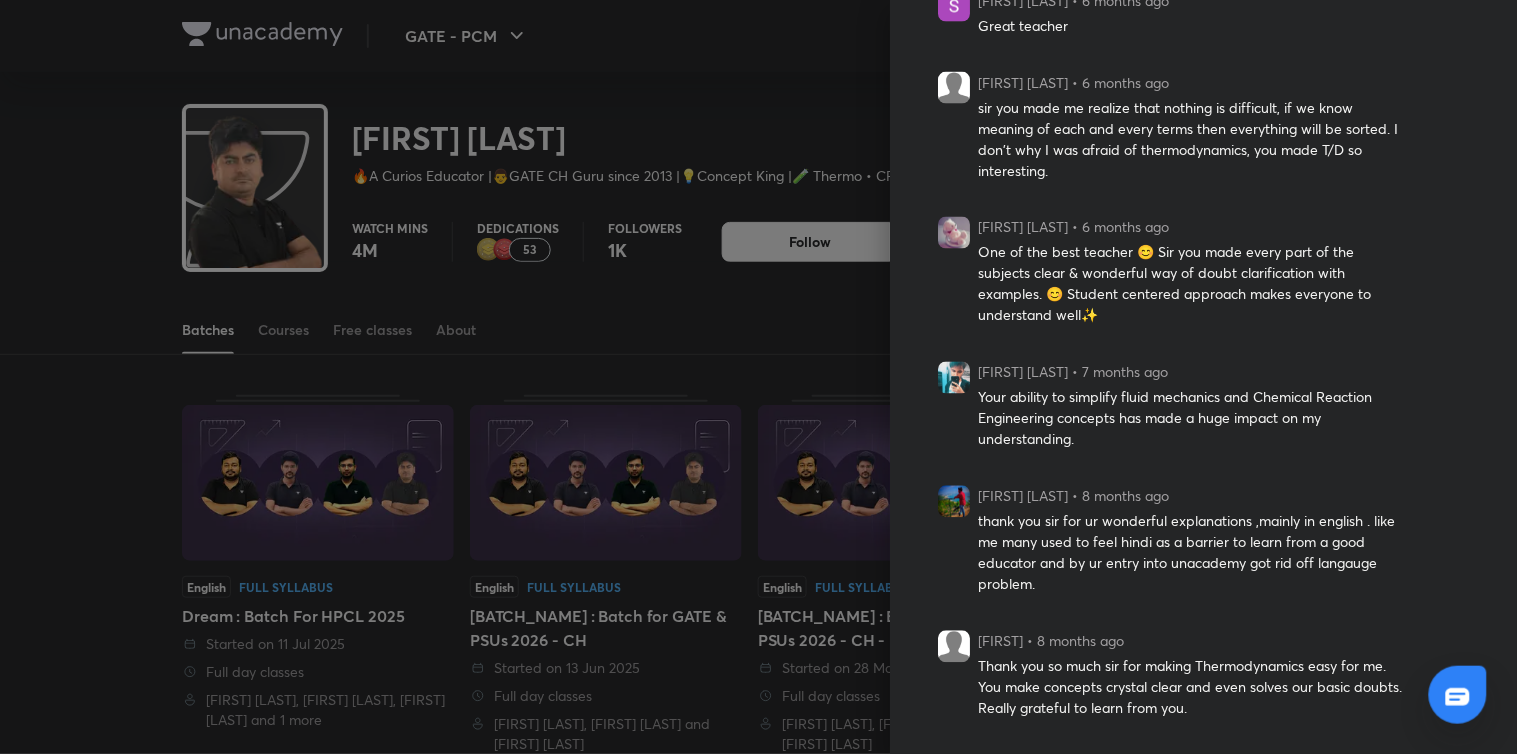click at bounding box center [954, 378] 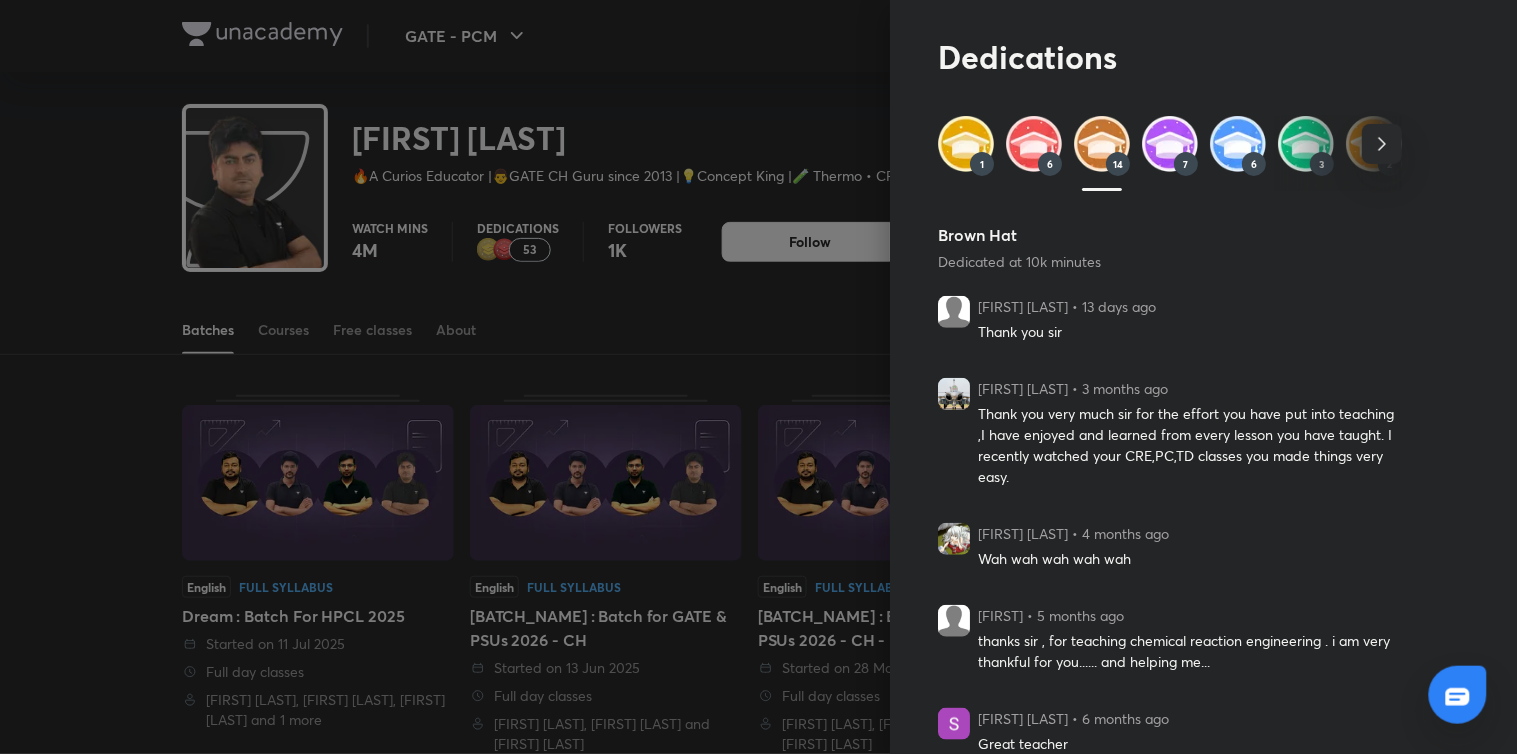 scroll, scrollTop: 0, scrollLeft: 0, axis: both 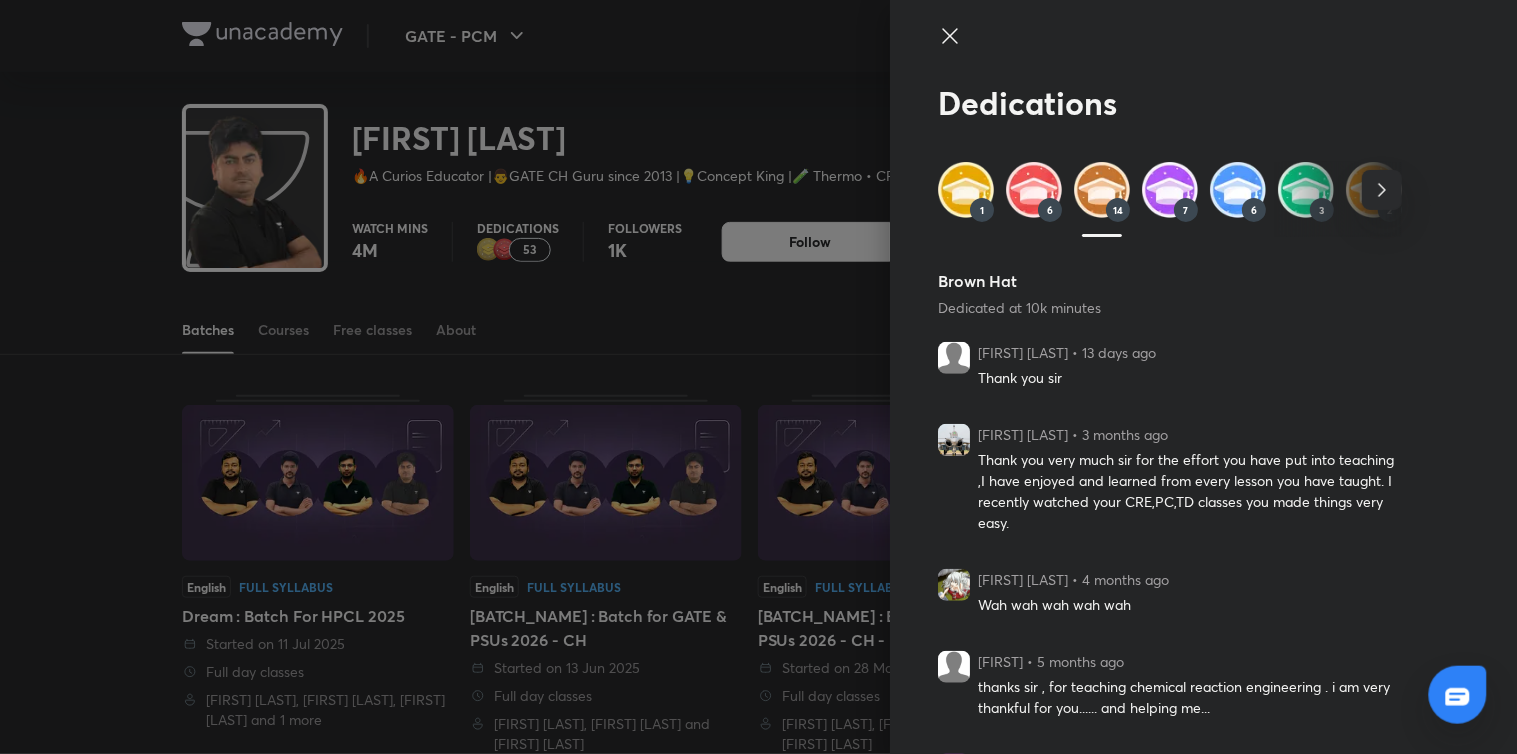 click at bounding box center [1170, 190] 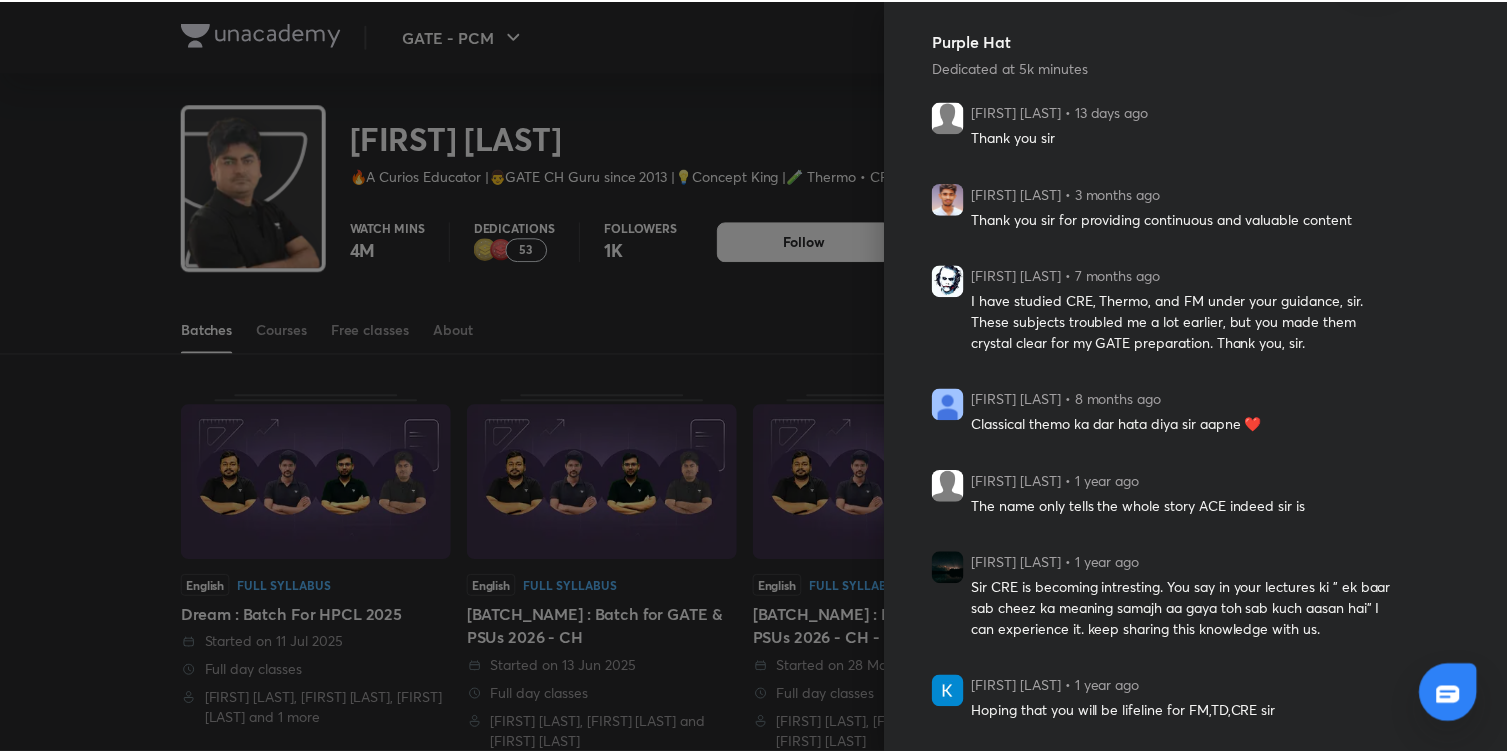 scroll, scrollTop: 245, scrollLeft: 0, axis: vertical 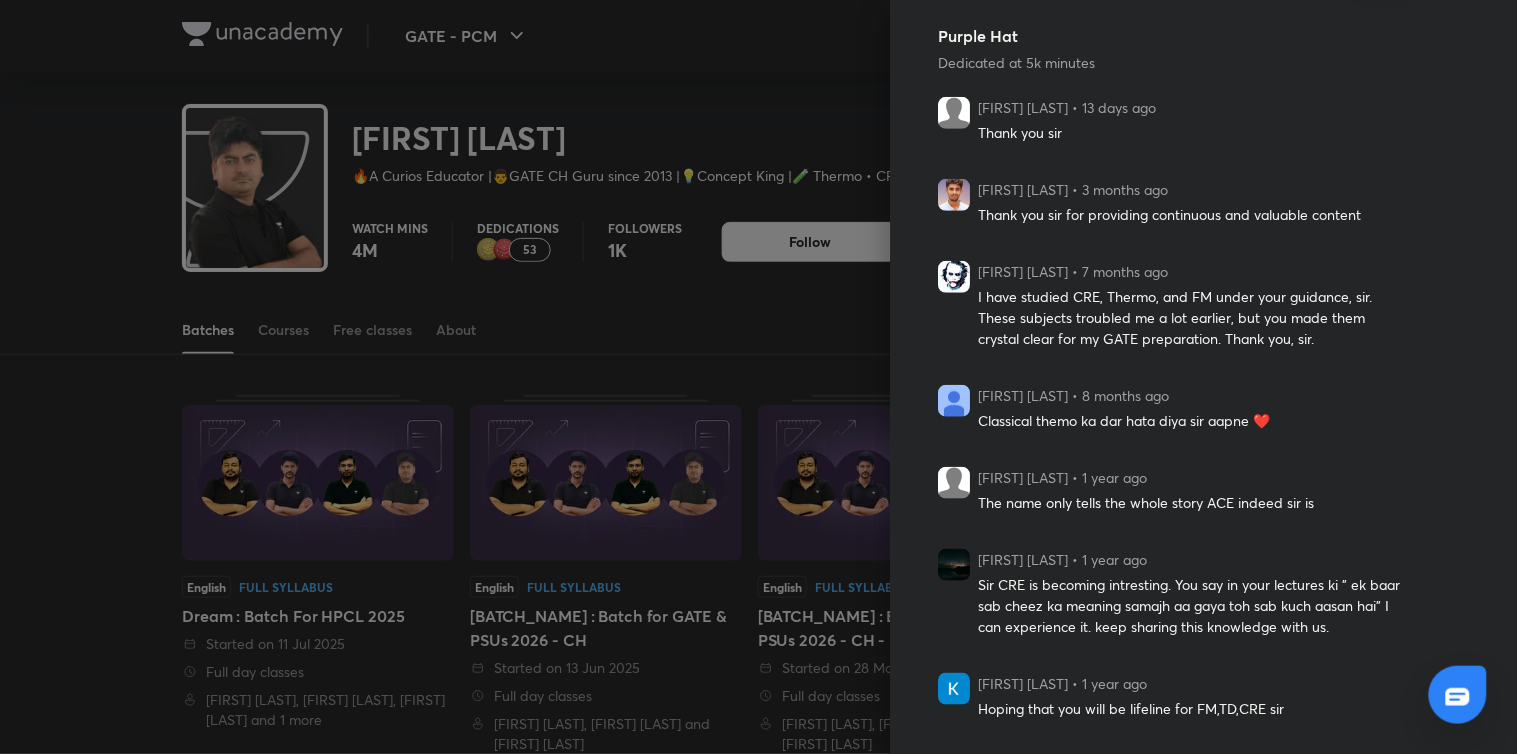 click at bounding box center (758, 377) 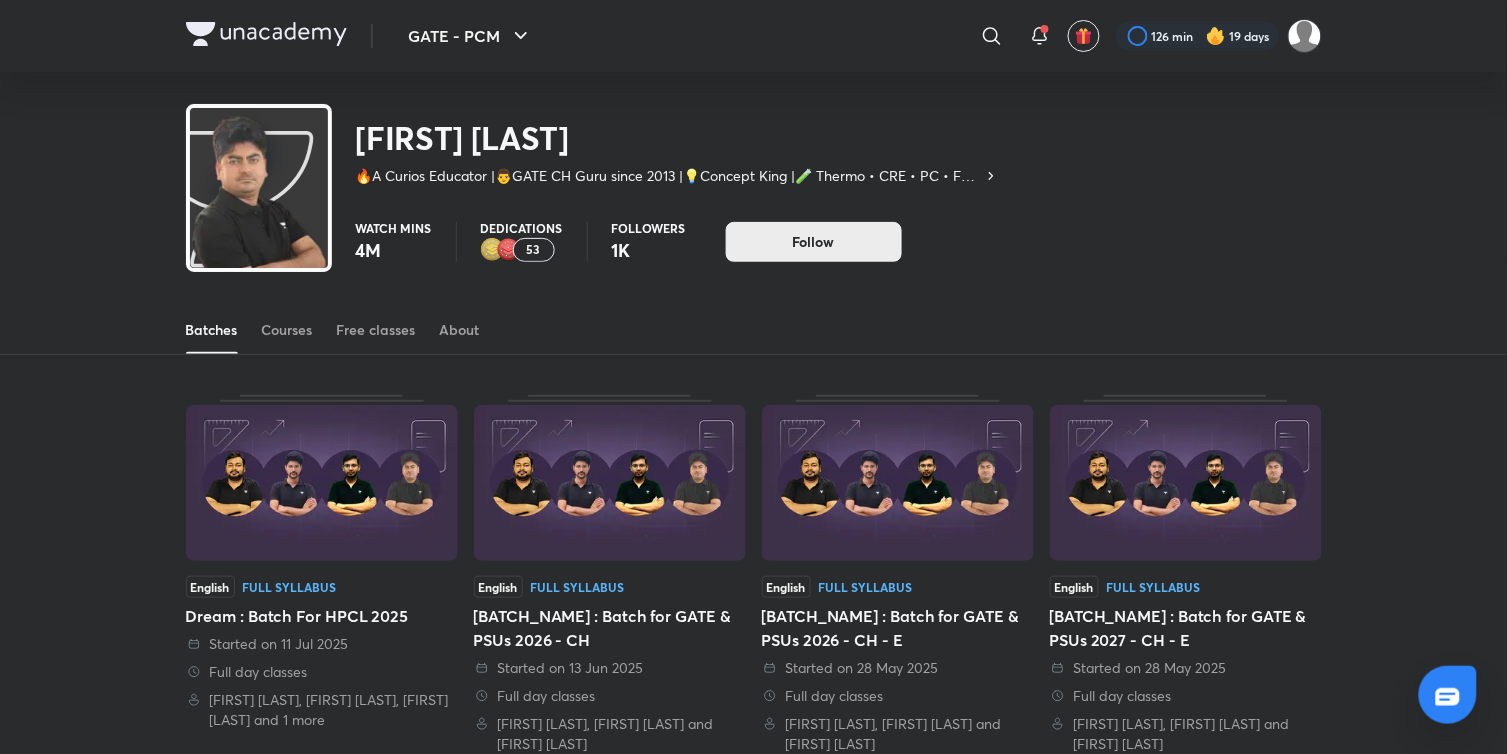 click on "Follow" at bounding box center (814, 242) 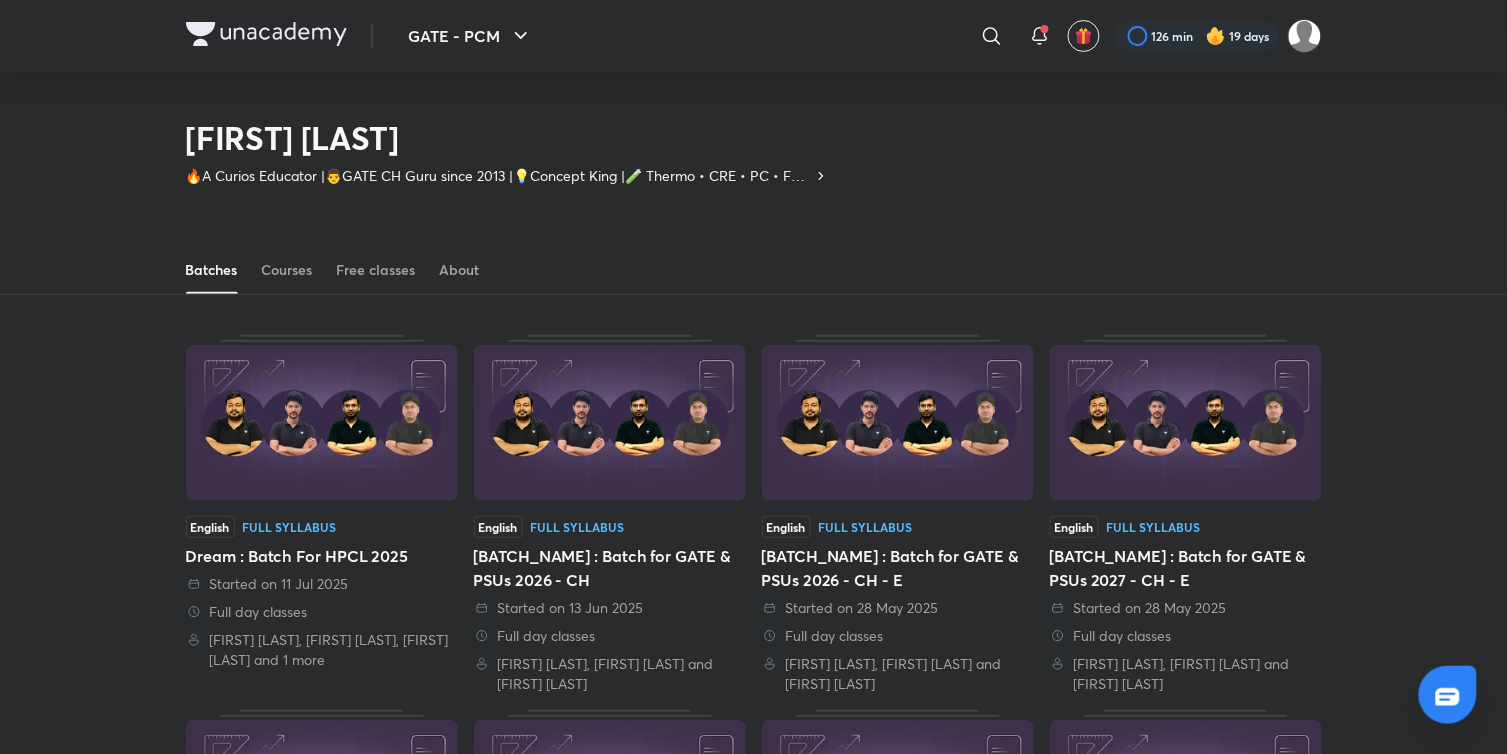 scroll, scrollTop: 1468, scrollLeft: 0, axis: vertical 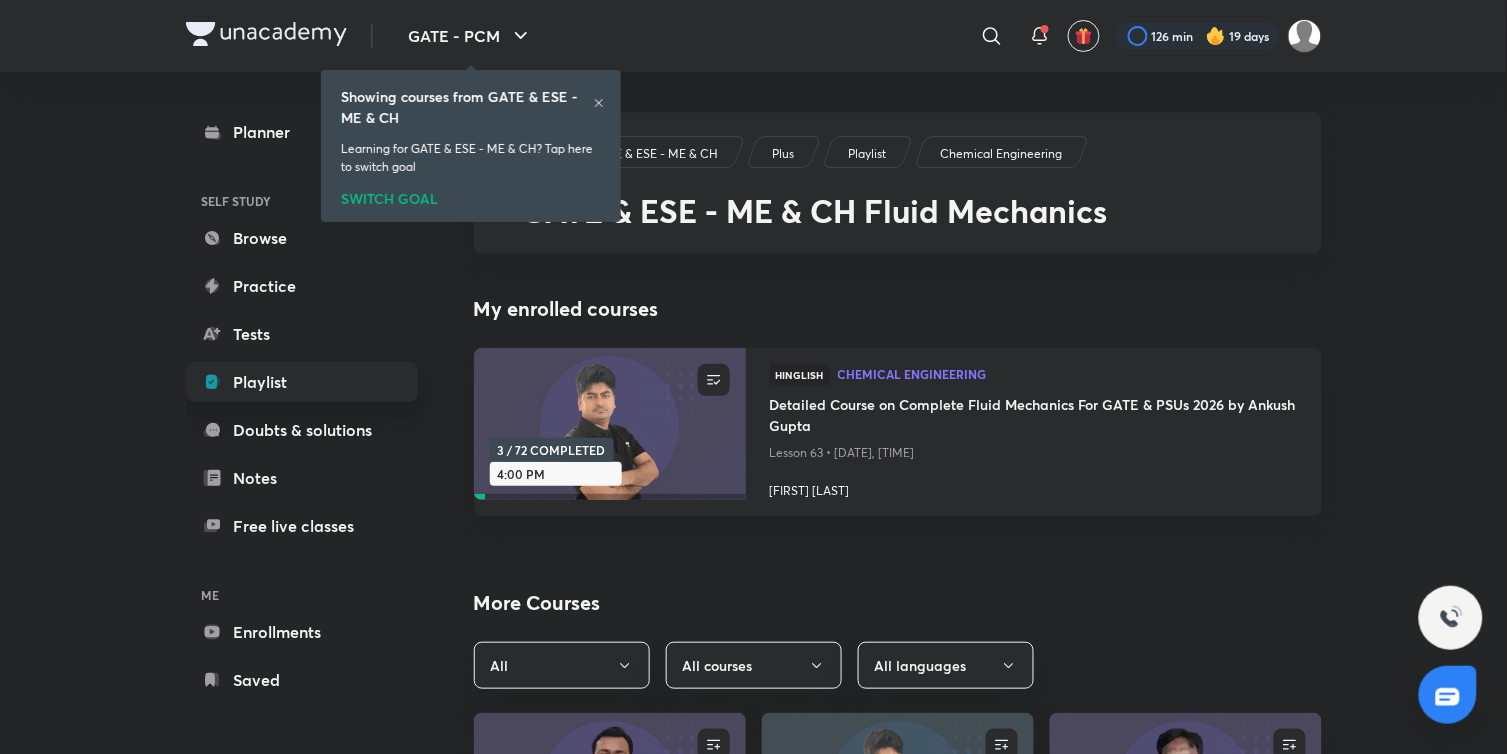 click on "Playlist" at bounding box center [302, 382] 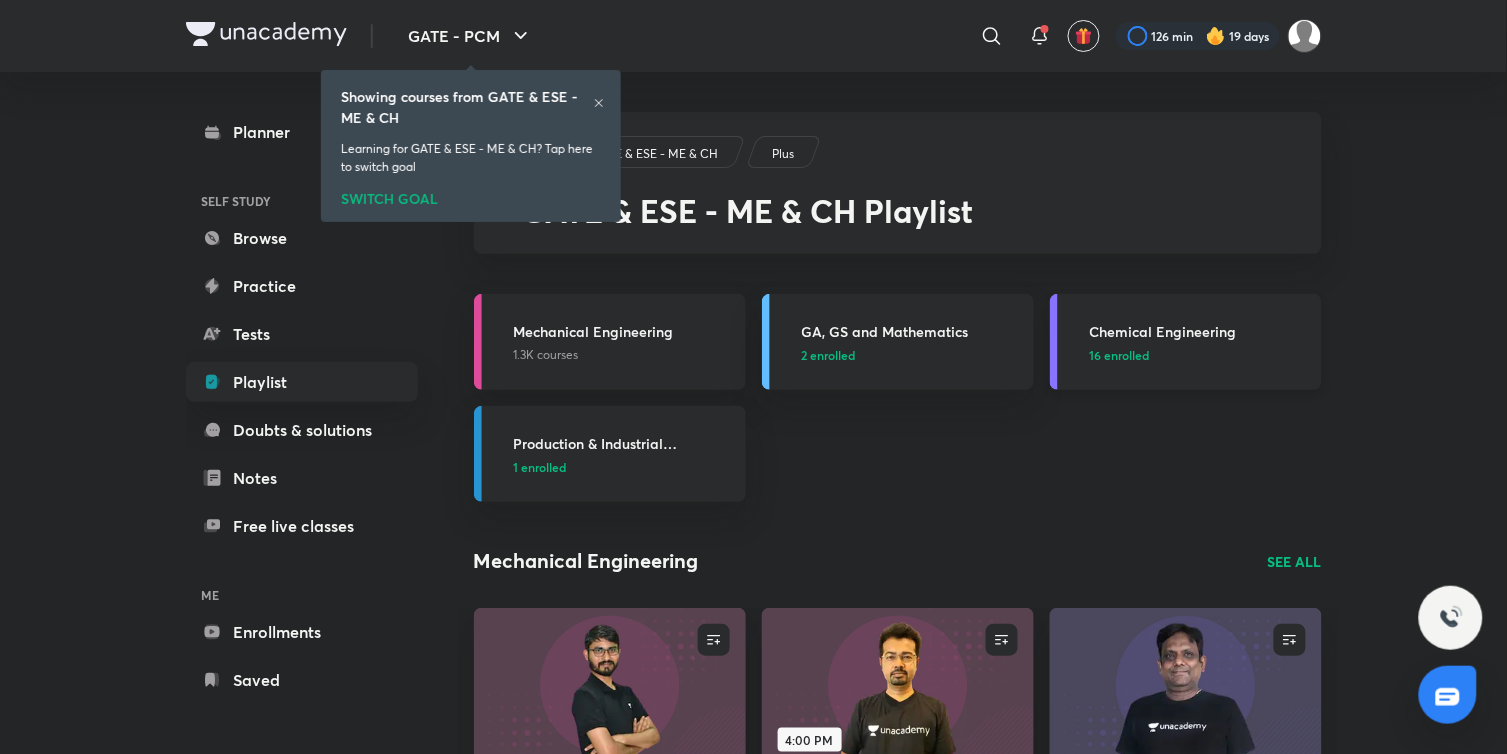 click on "16 enrolled" at bounding box center [1120, 355] 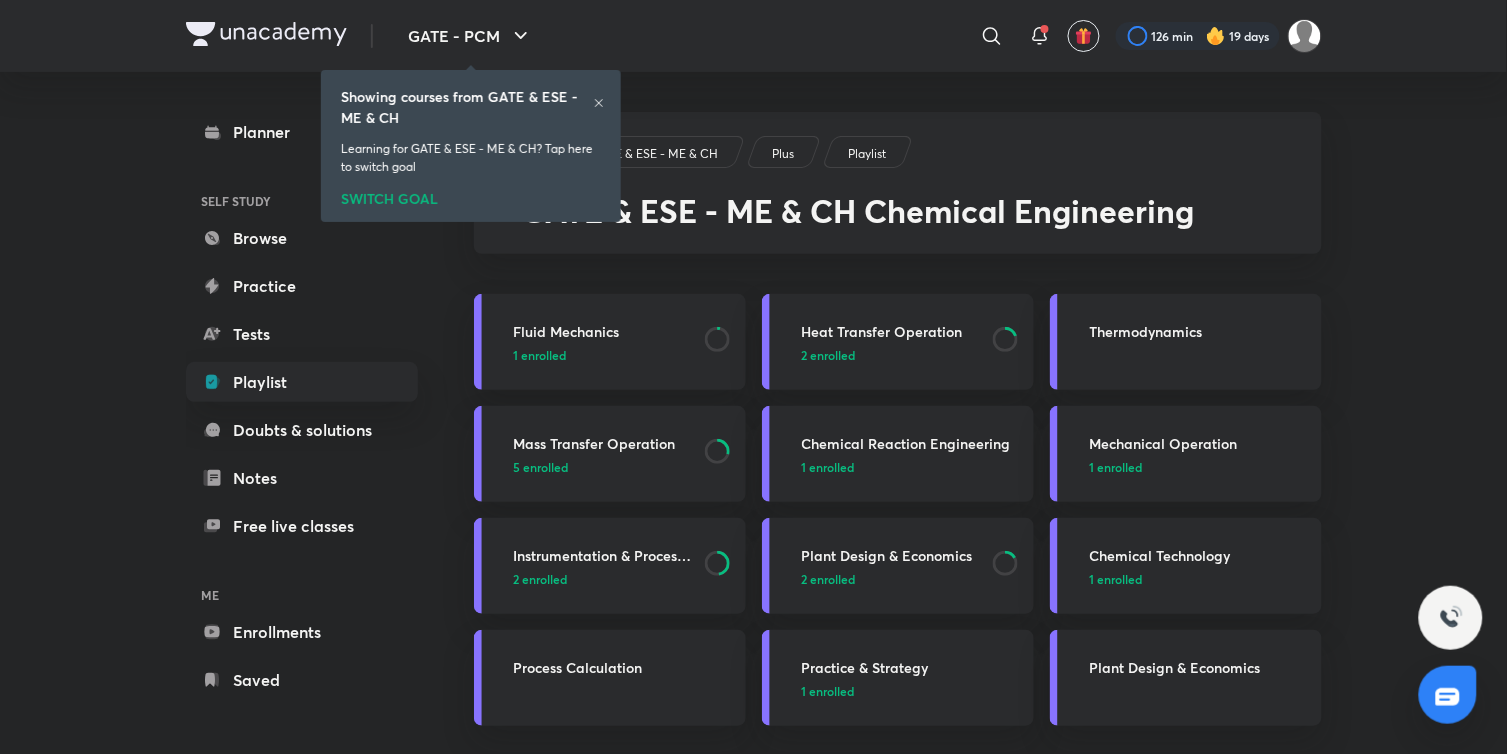 click 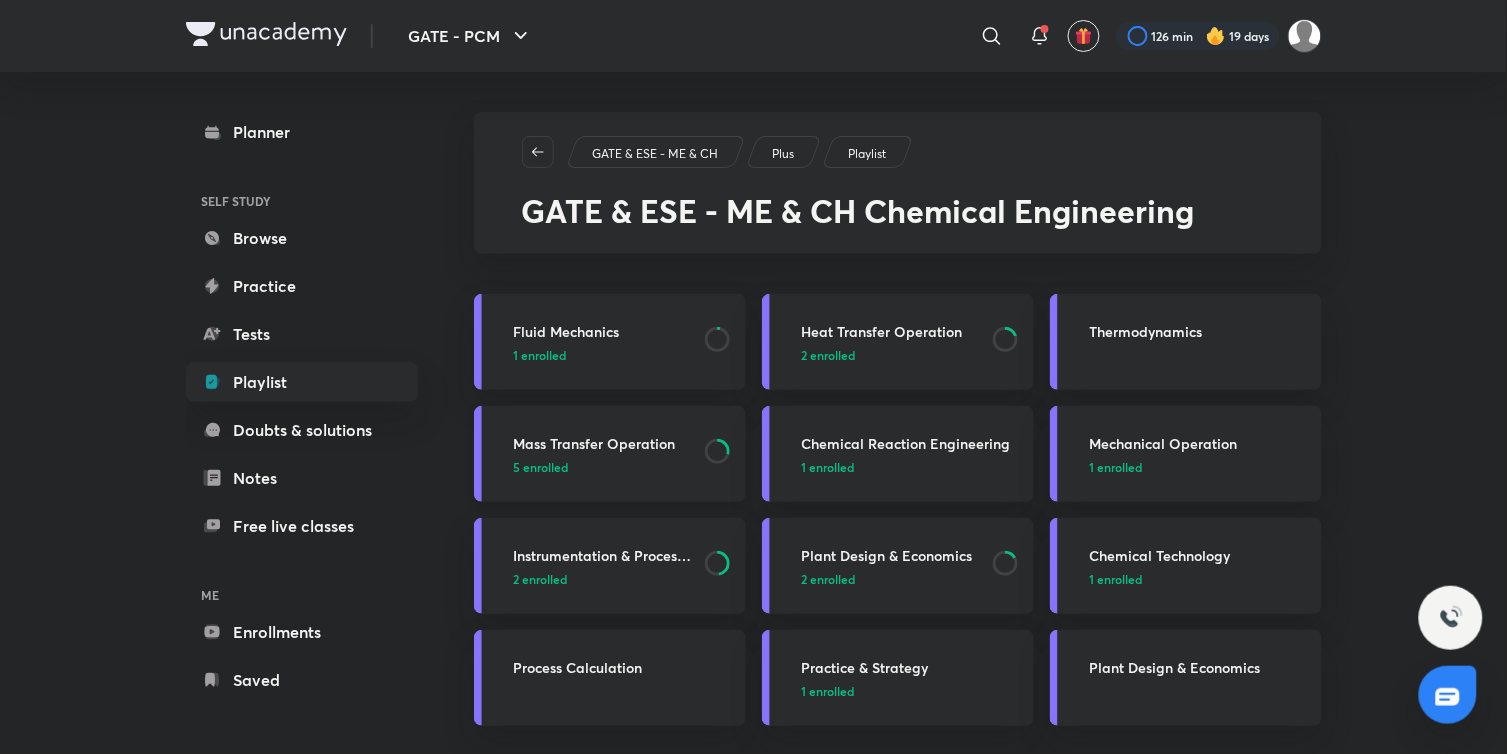 click on "5 enrolled" at bounding box center (541, 467) 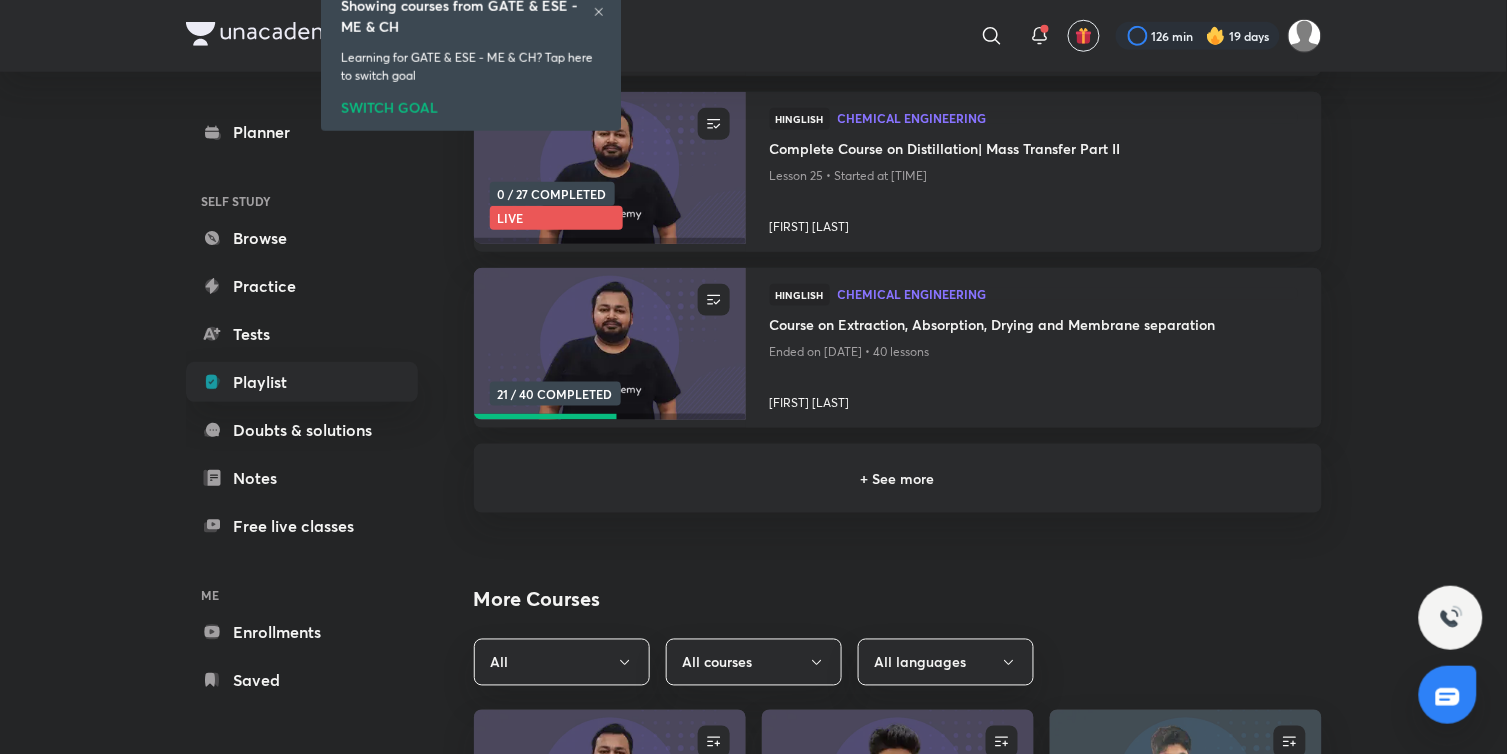 scroll, scrollTop: 444, scrollLeft: 0, axis: vertical 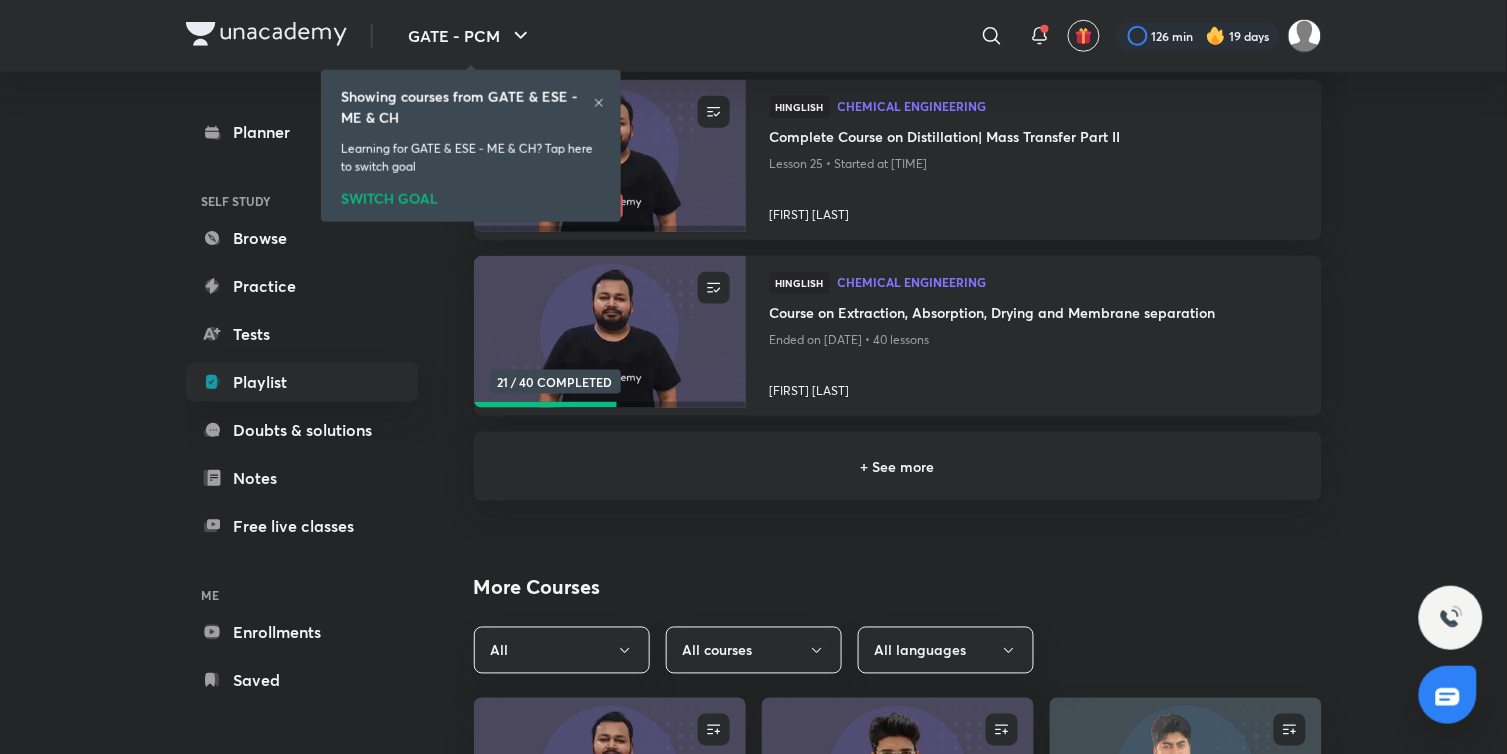 click on "+ See more" at bounding box center (898, 466) 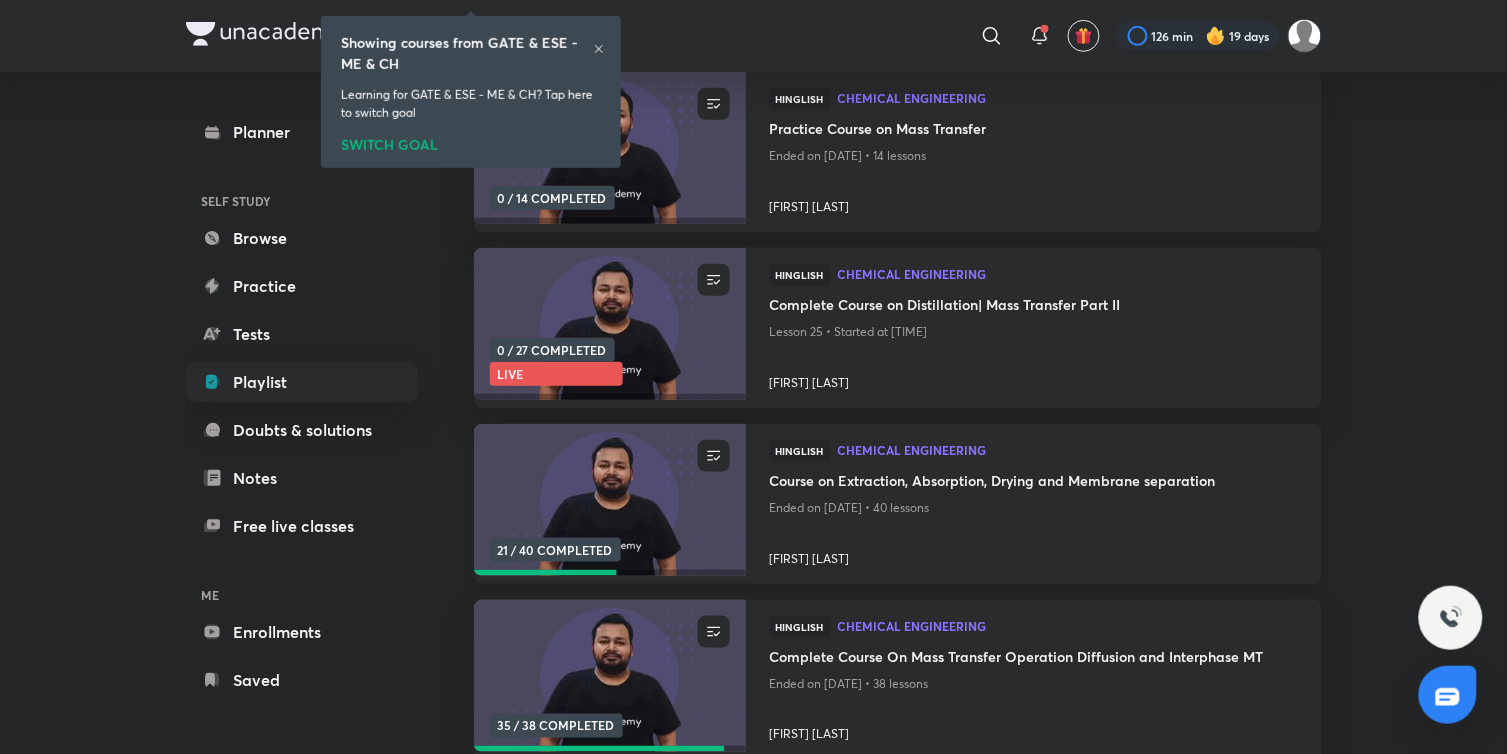 scroll, scrollTop: 222, scrollLeft: 0, axis: vertical 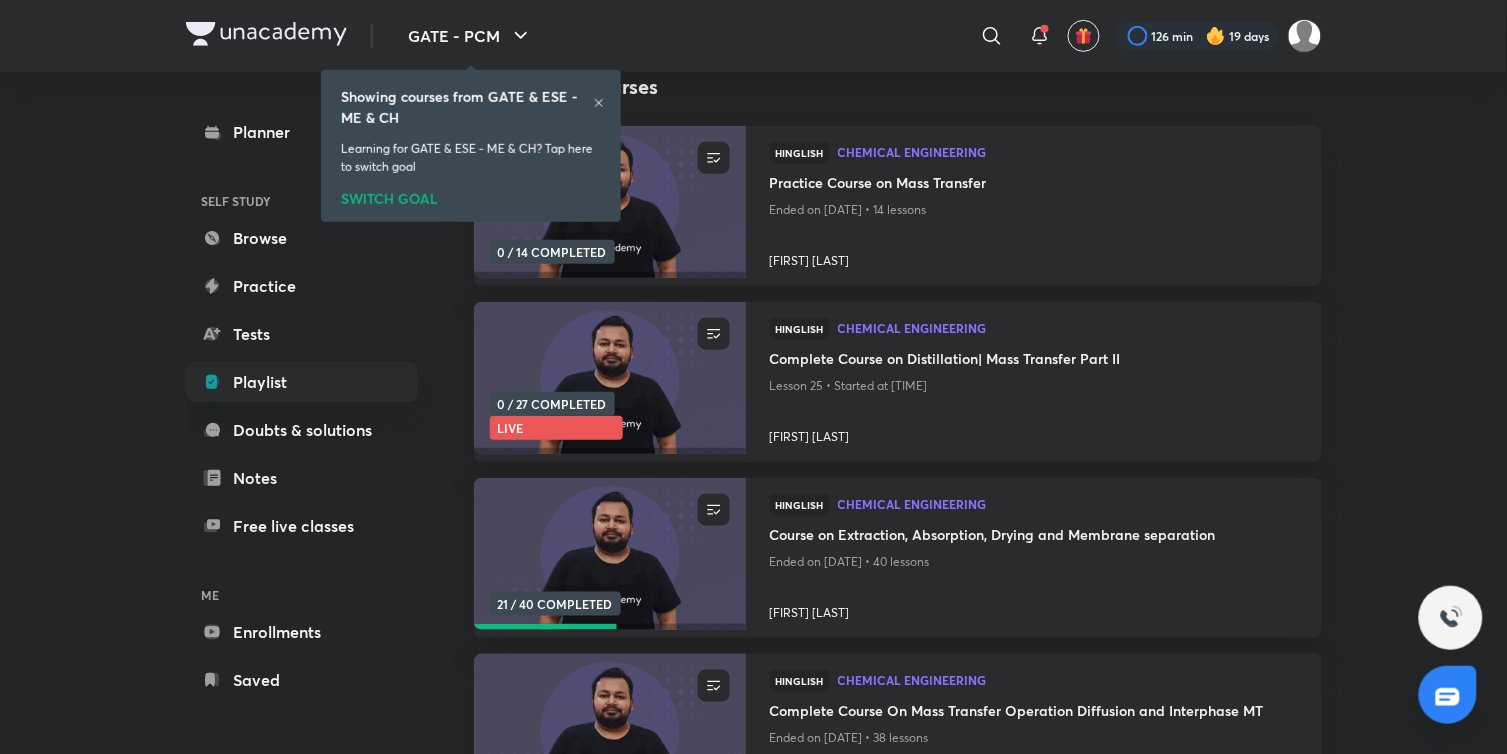 click 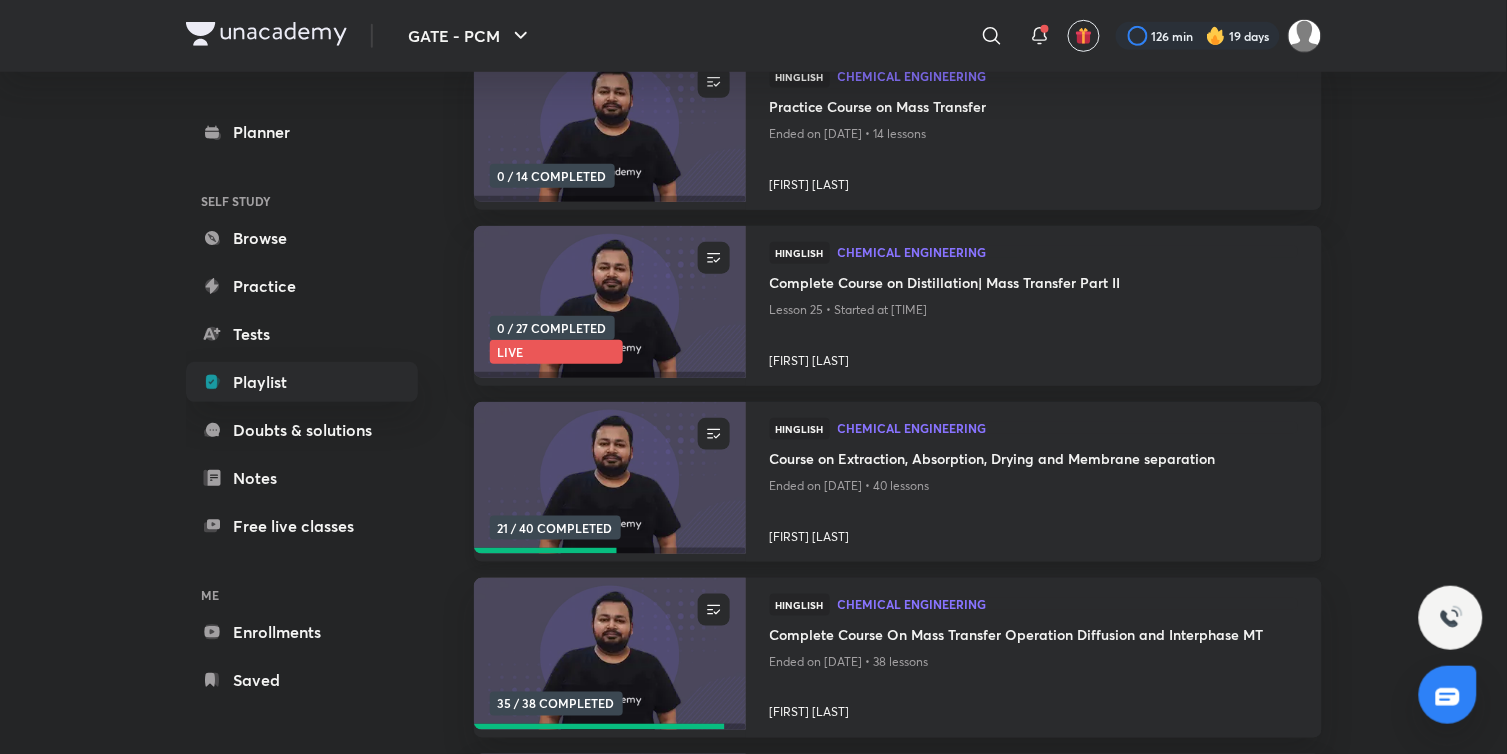 scroll, scrollTop: 333, scrollLeft: 0, axis: vertical 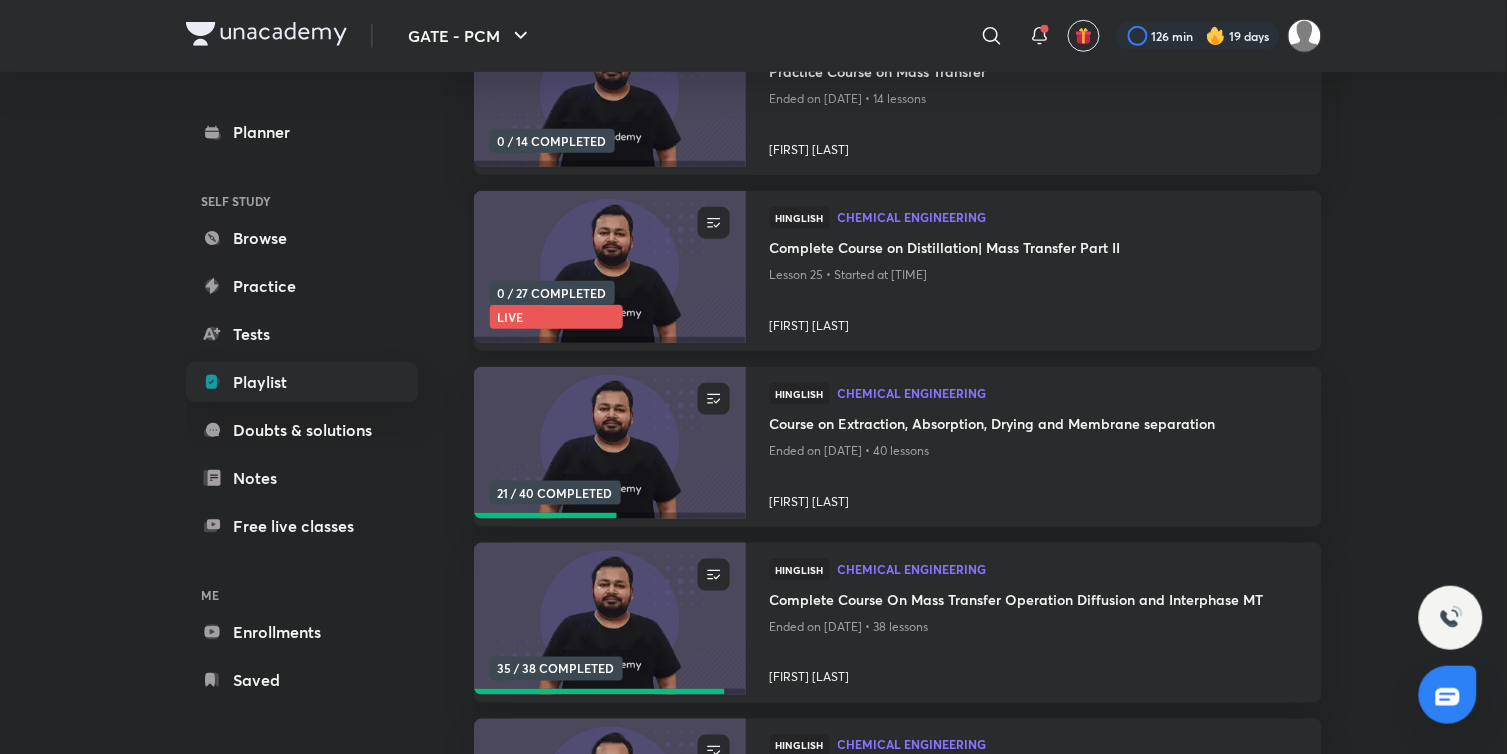 click at bounding box center (609, 267) 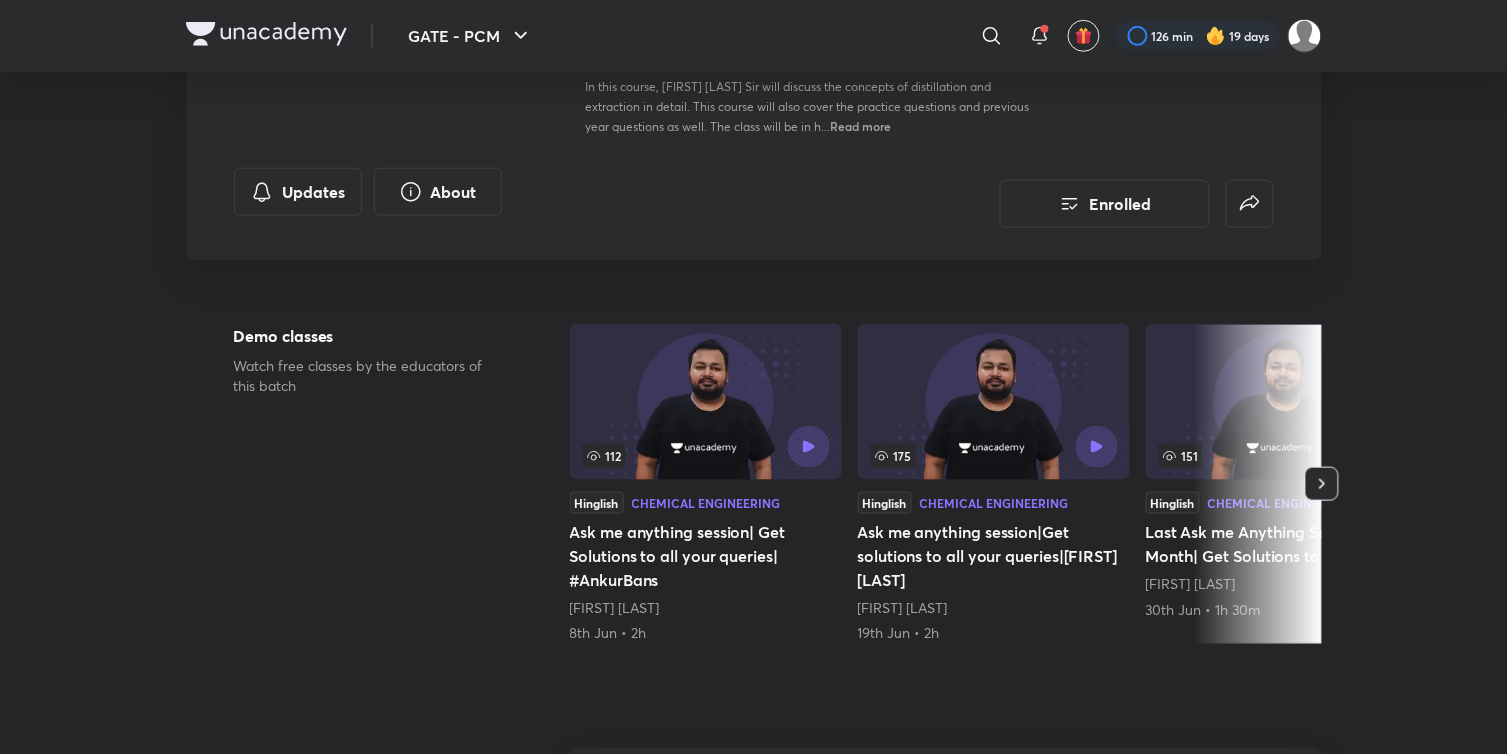 scroll, scrollTop: 0, scrollLeft: 0, axis: both 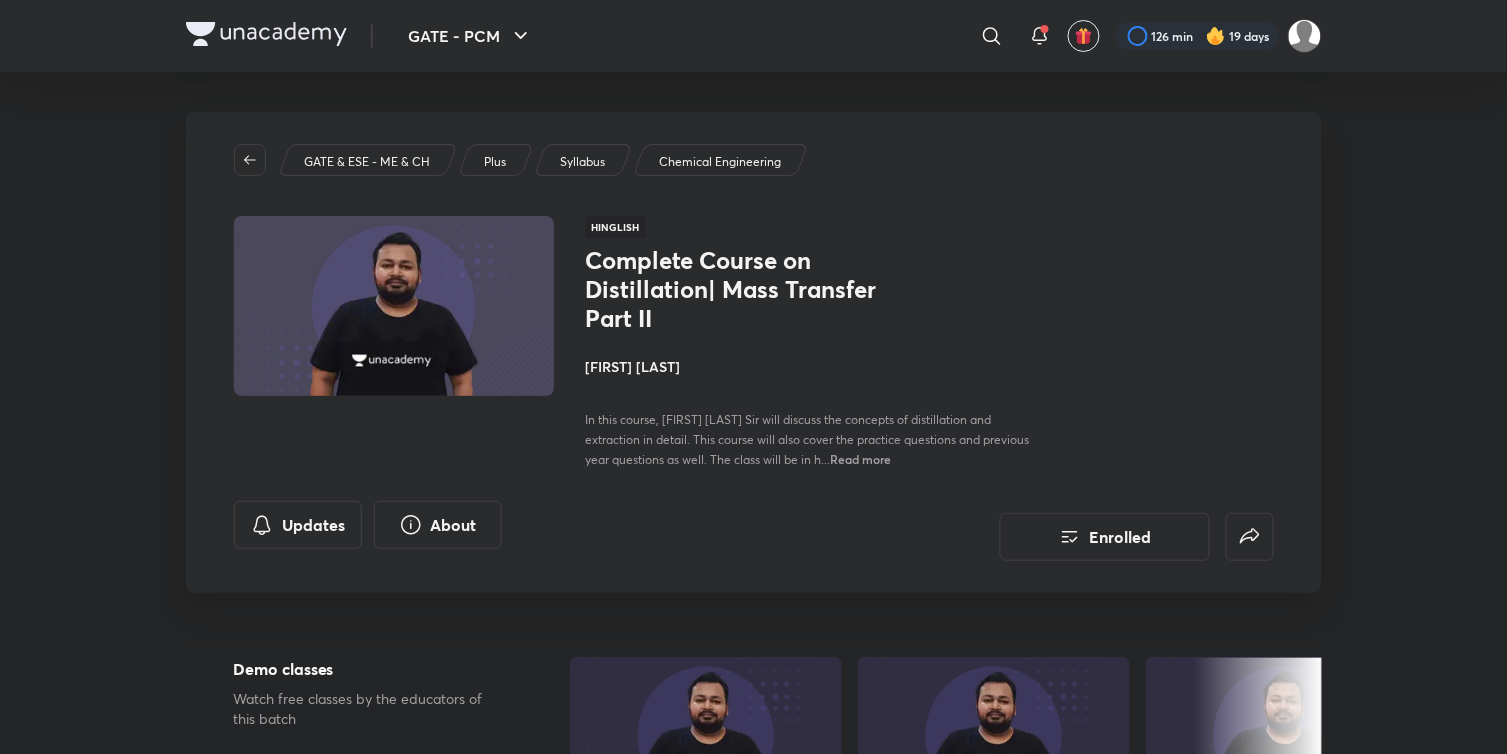 click on "[FIRST] [LAST]" at bounding box center (810, 366) 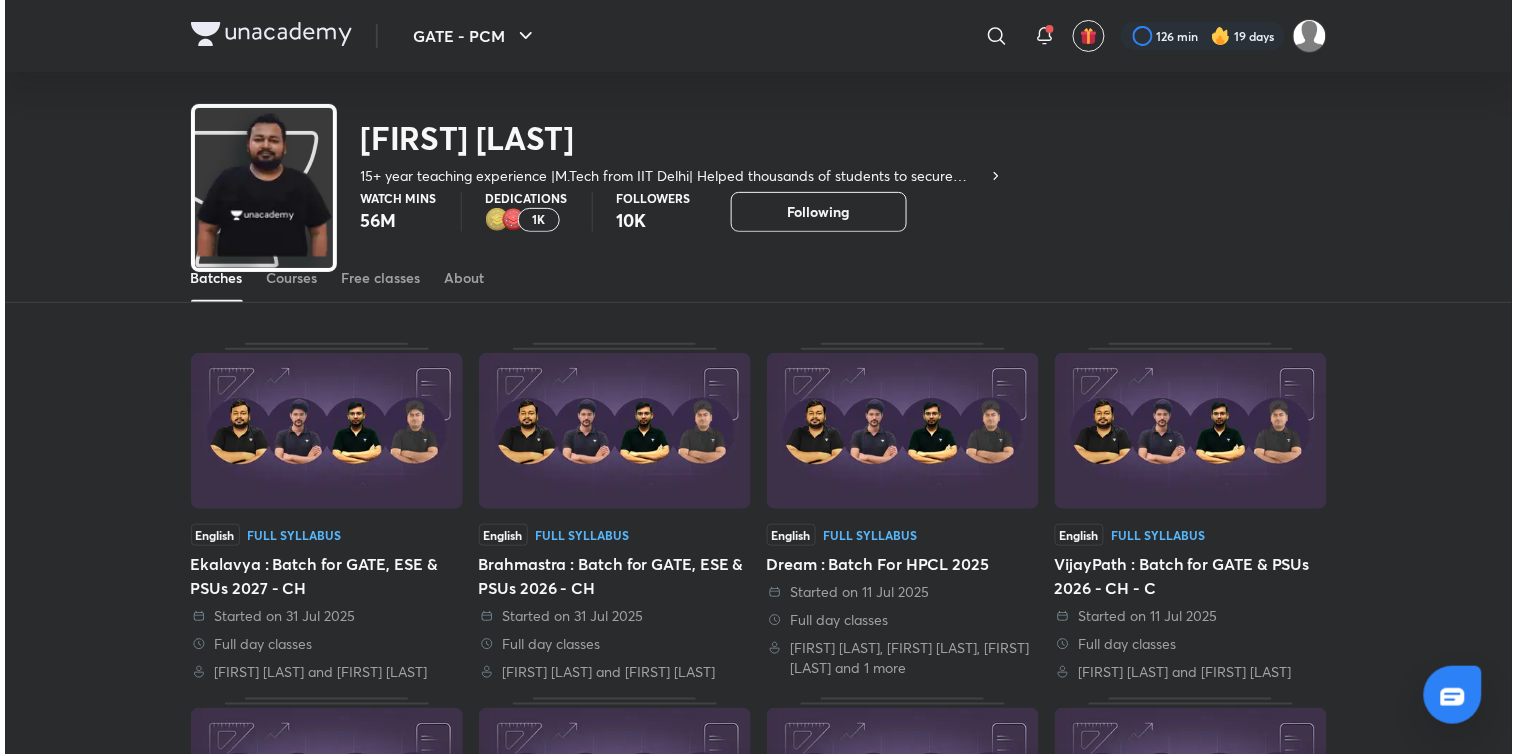 scroll, scrollTop: 0, scrollLeft: 0, axis: both 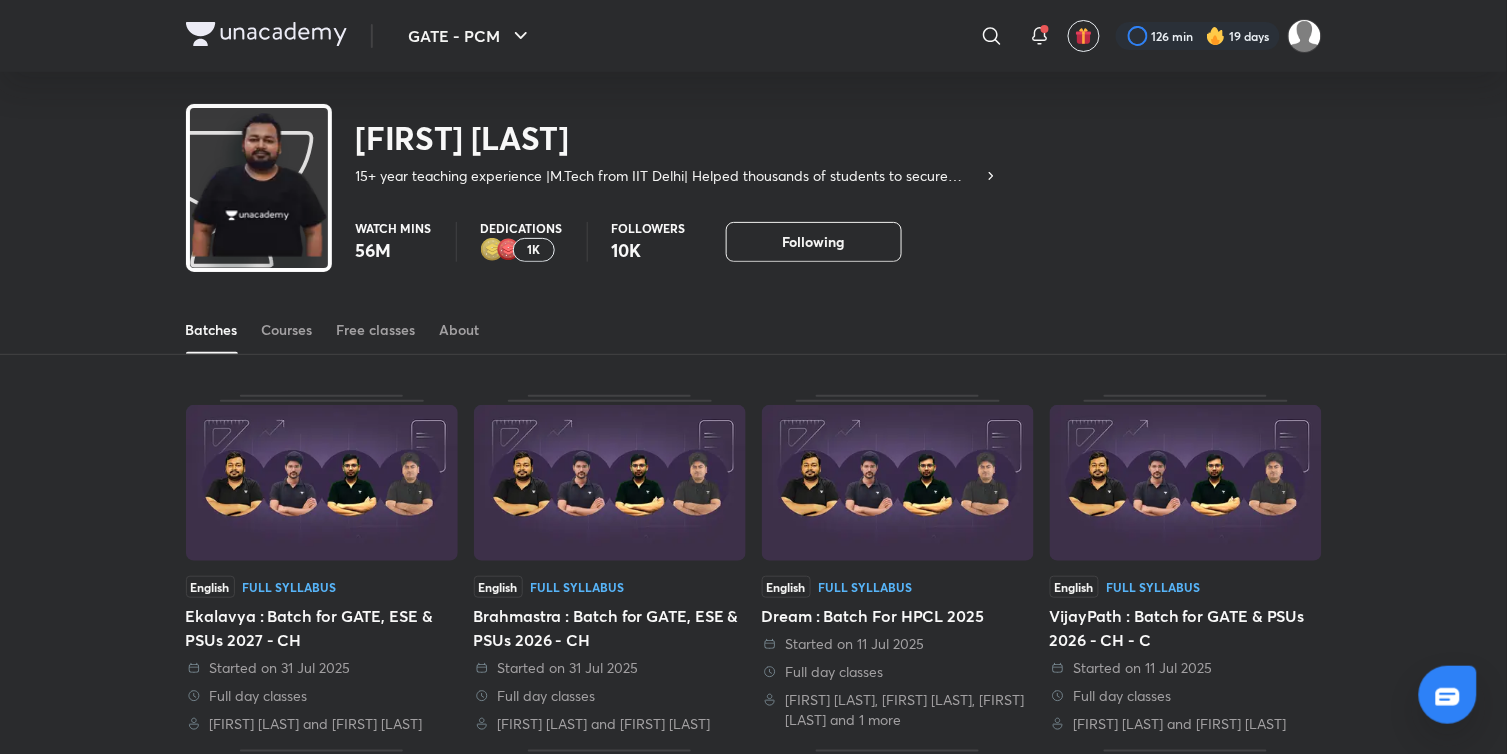 click on "1K" at bounding box center [533, 250] 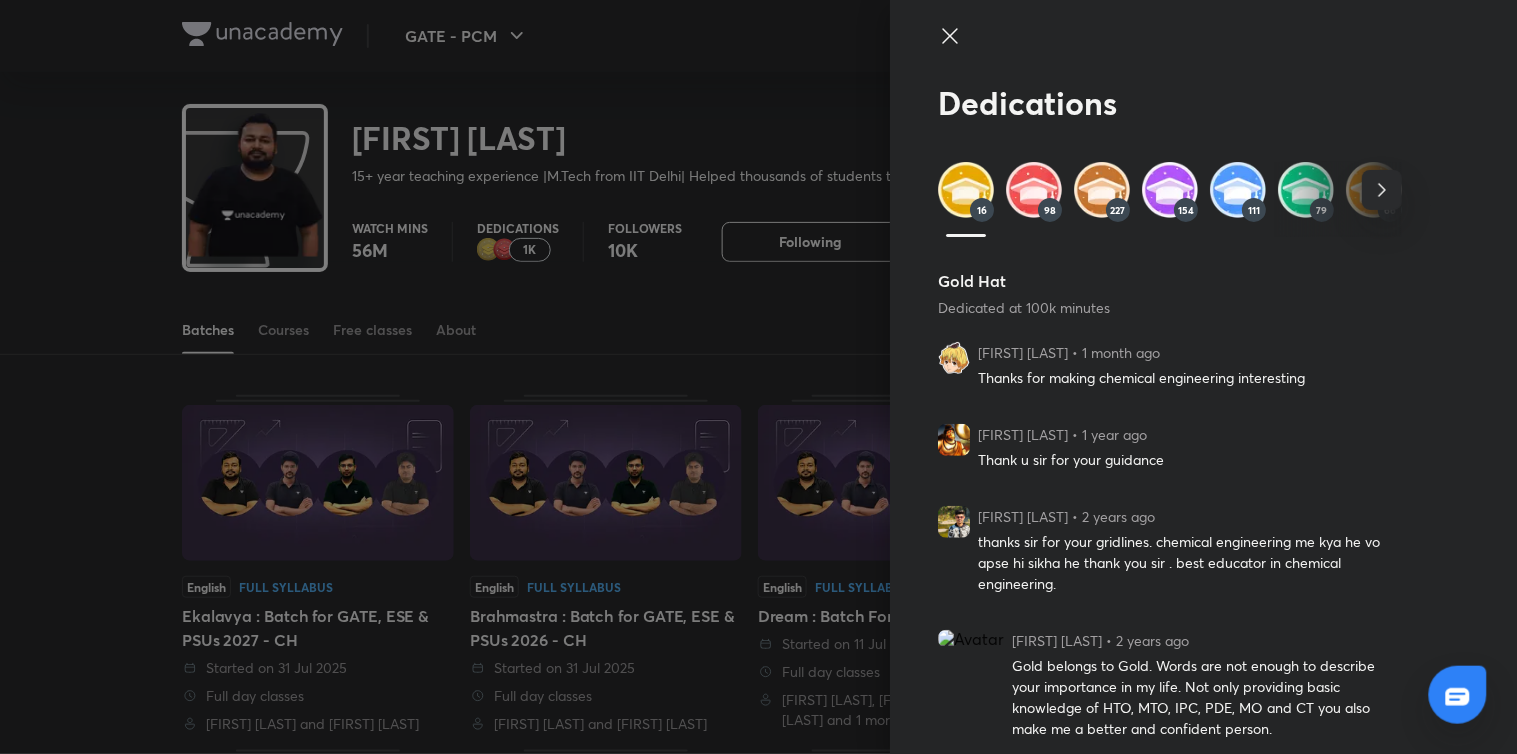 click at bounding box center (1170, 190) 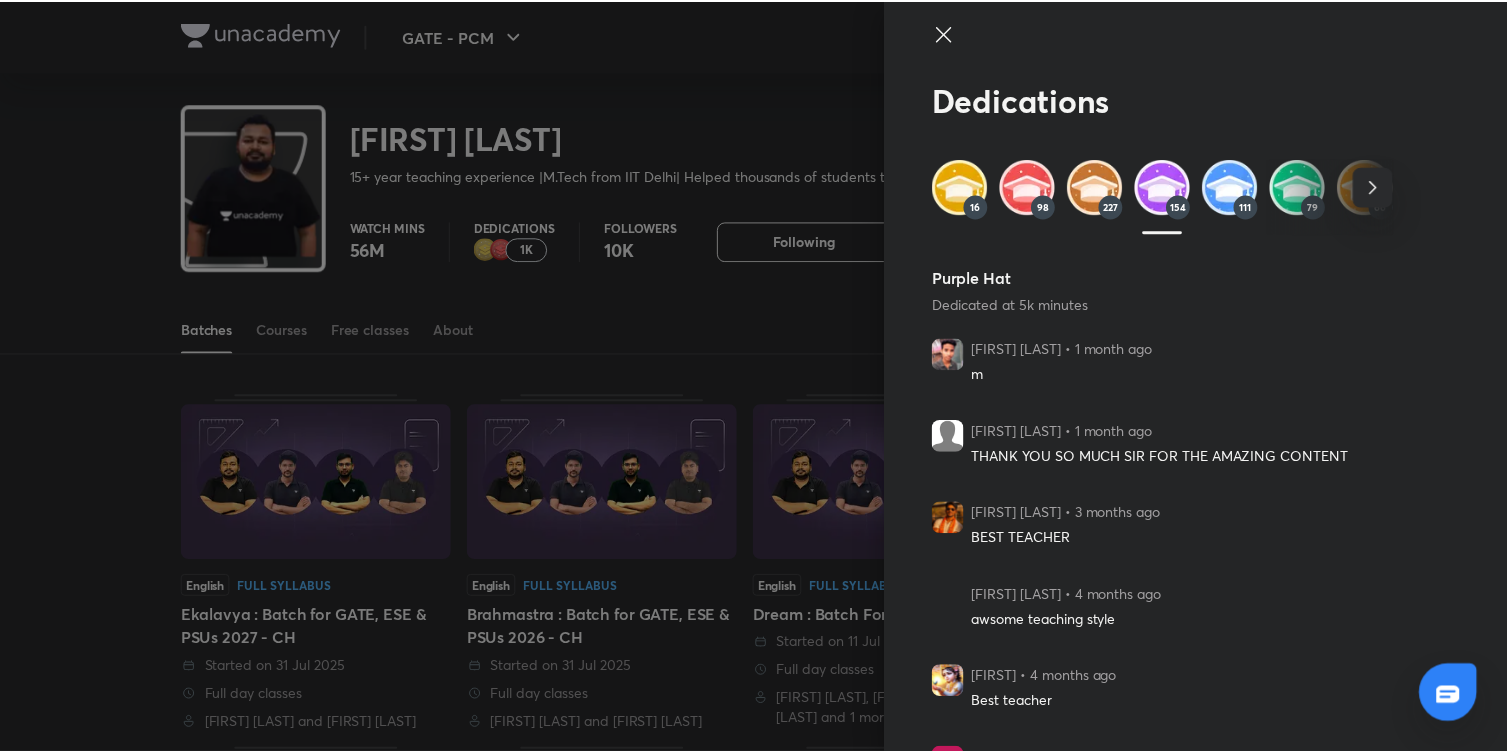 scroll, scrollTop: 0, scrollLeft: 0, axis: both 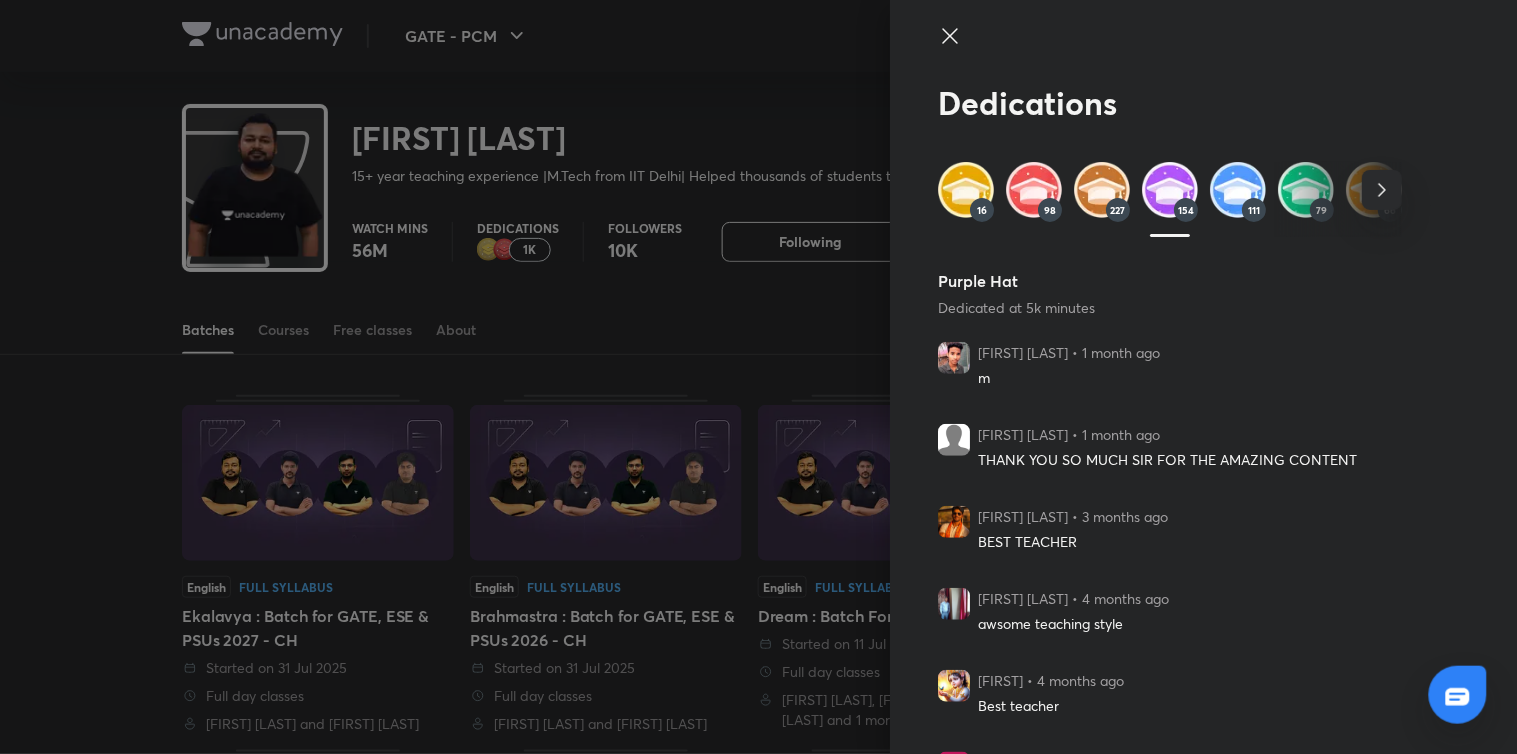 click at bounding box center (758, 377) 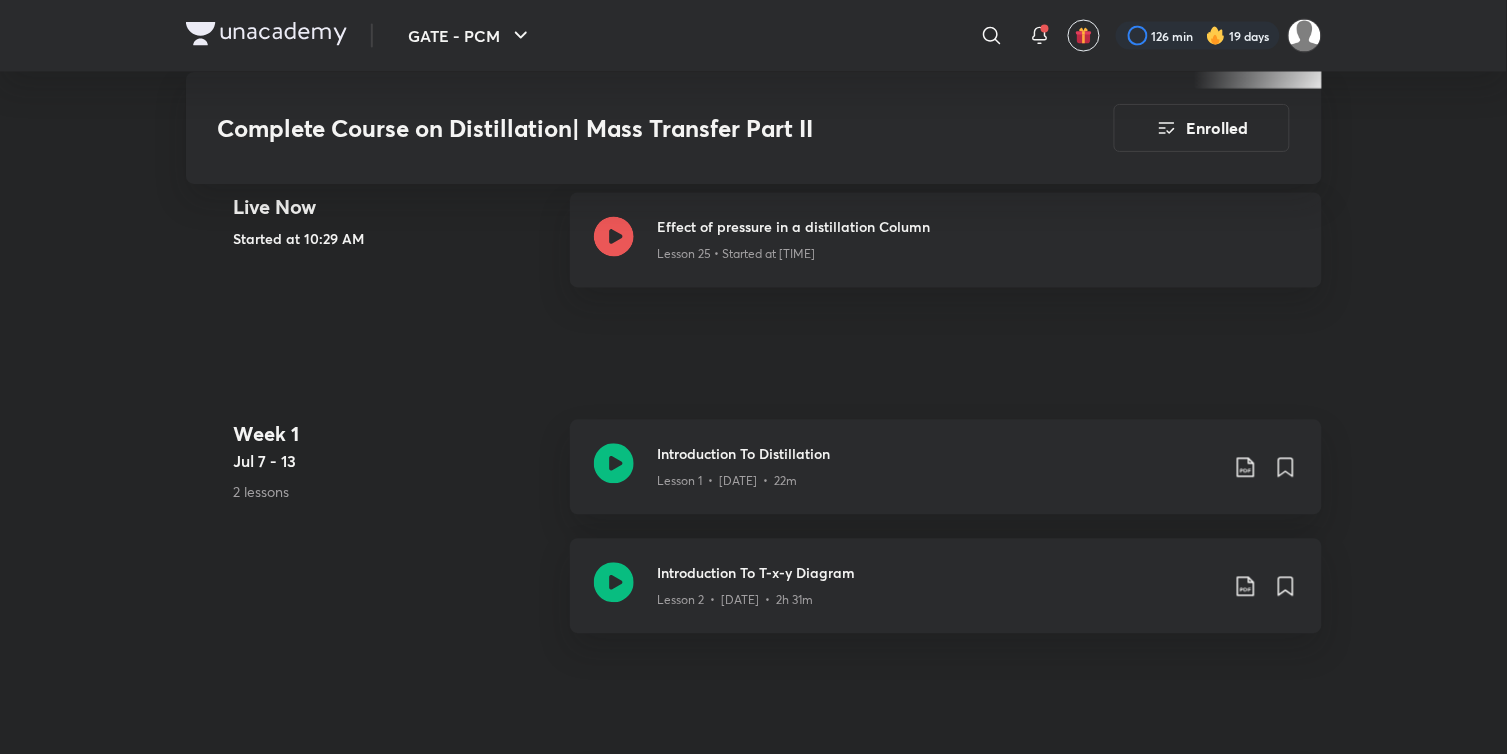 scroll, scrollTop: 1000, scrollLeft: 0, axis: vertical 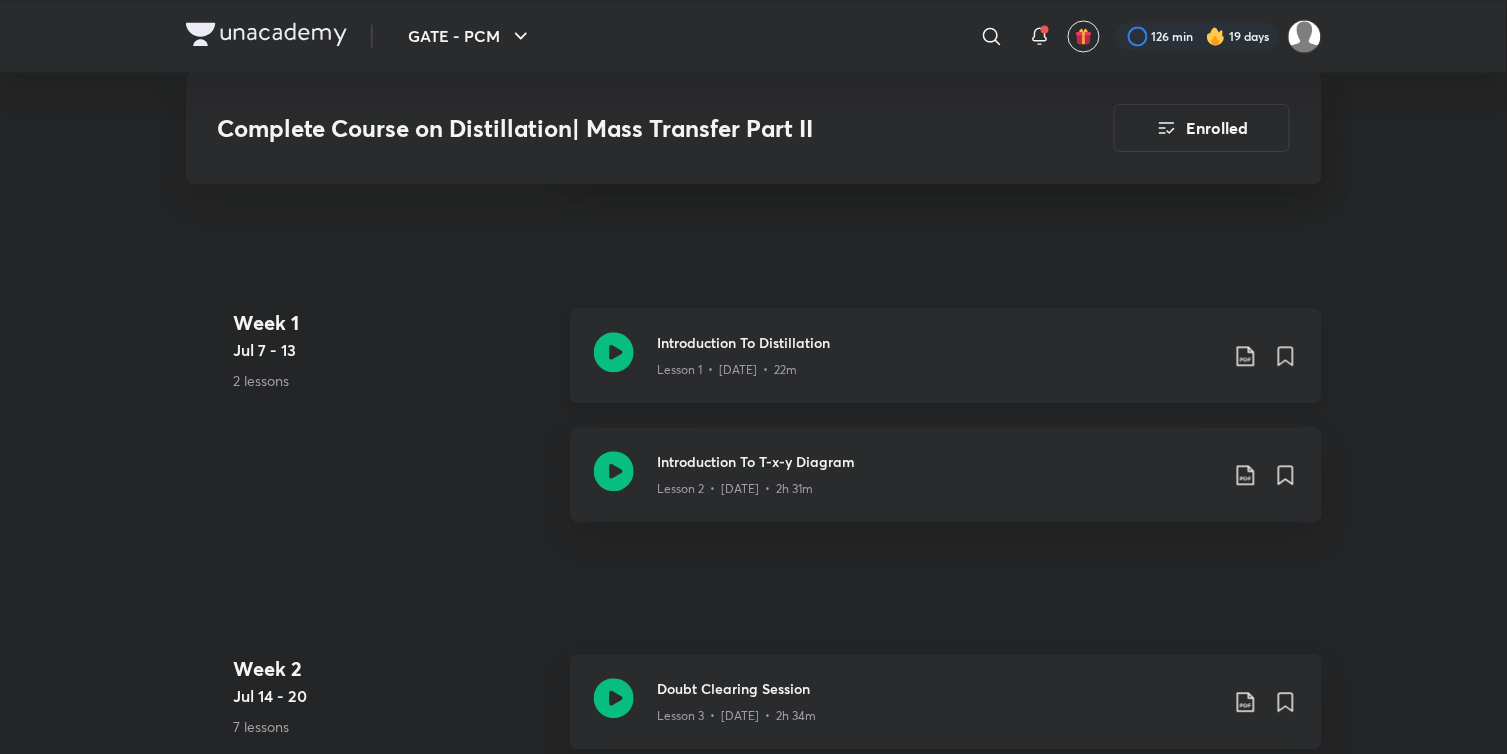 click 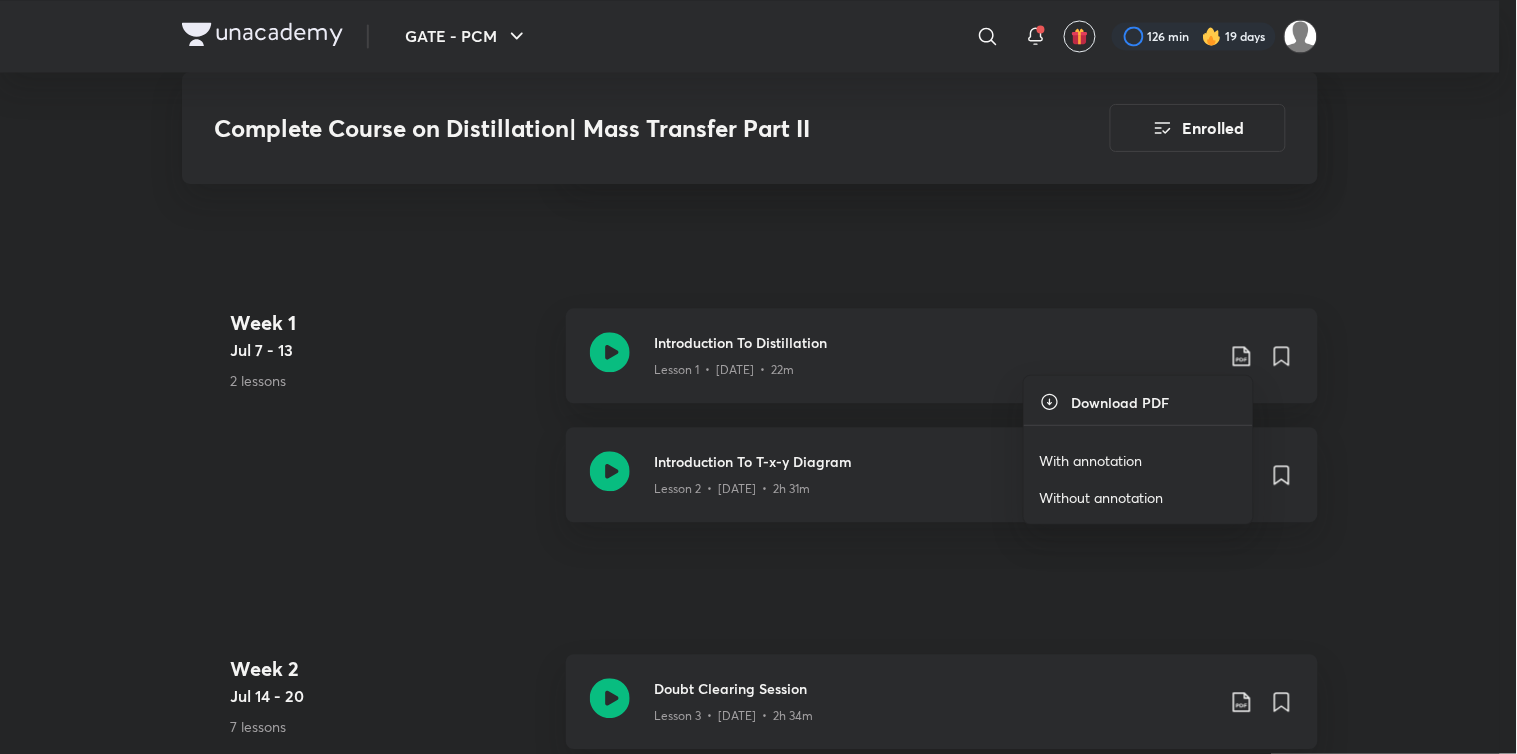 click on "With annotation" at bounding box center (1091, 460) 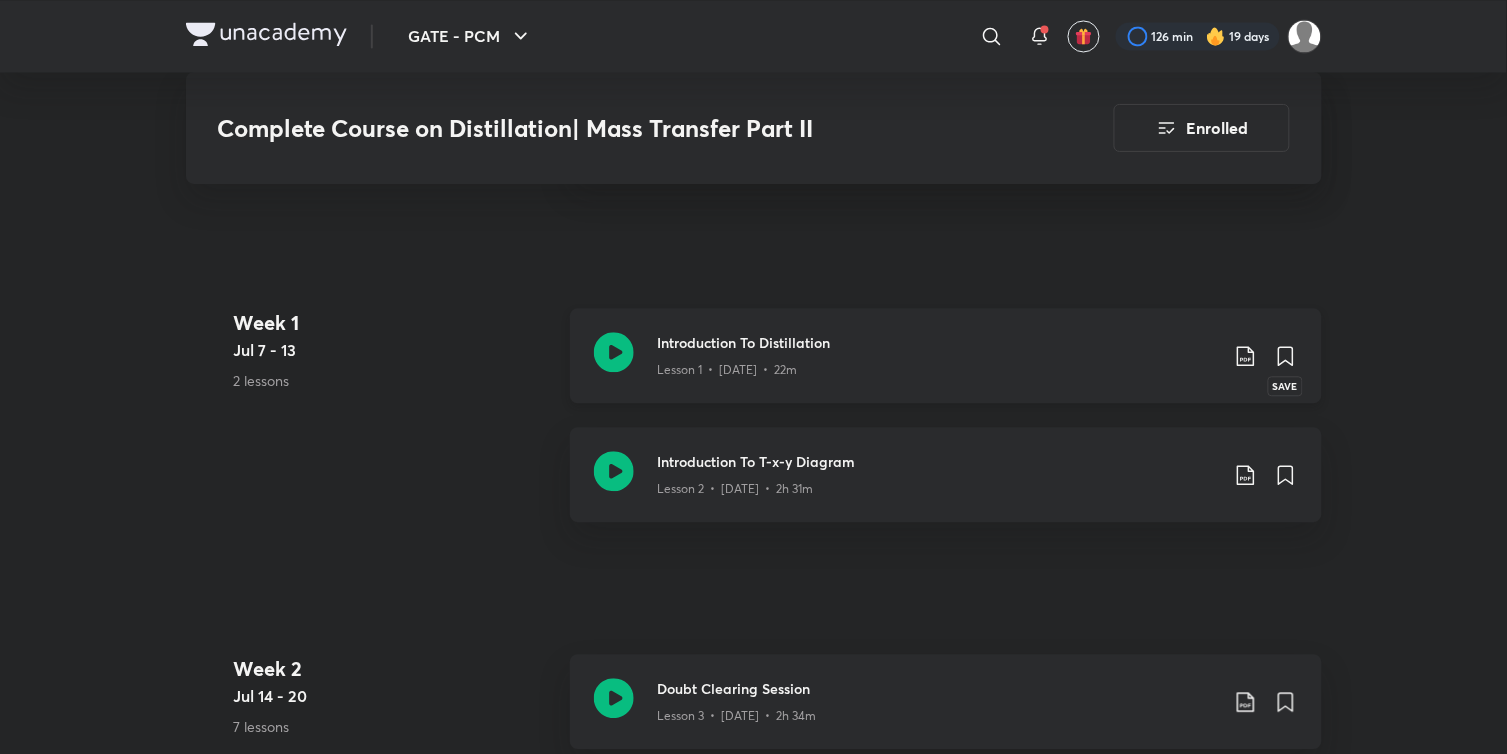click 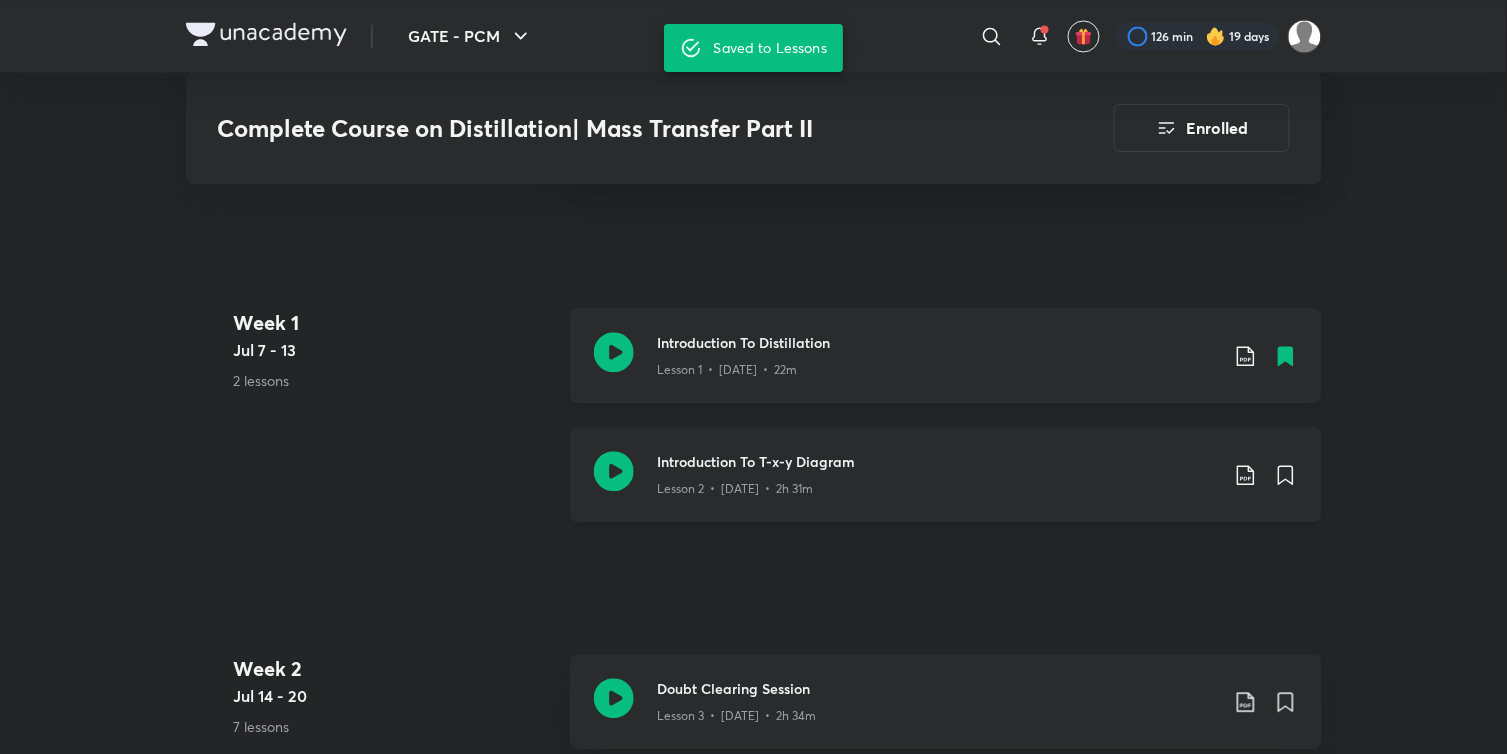 click 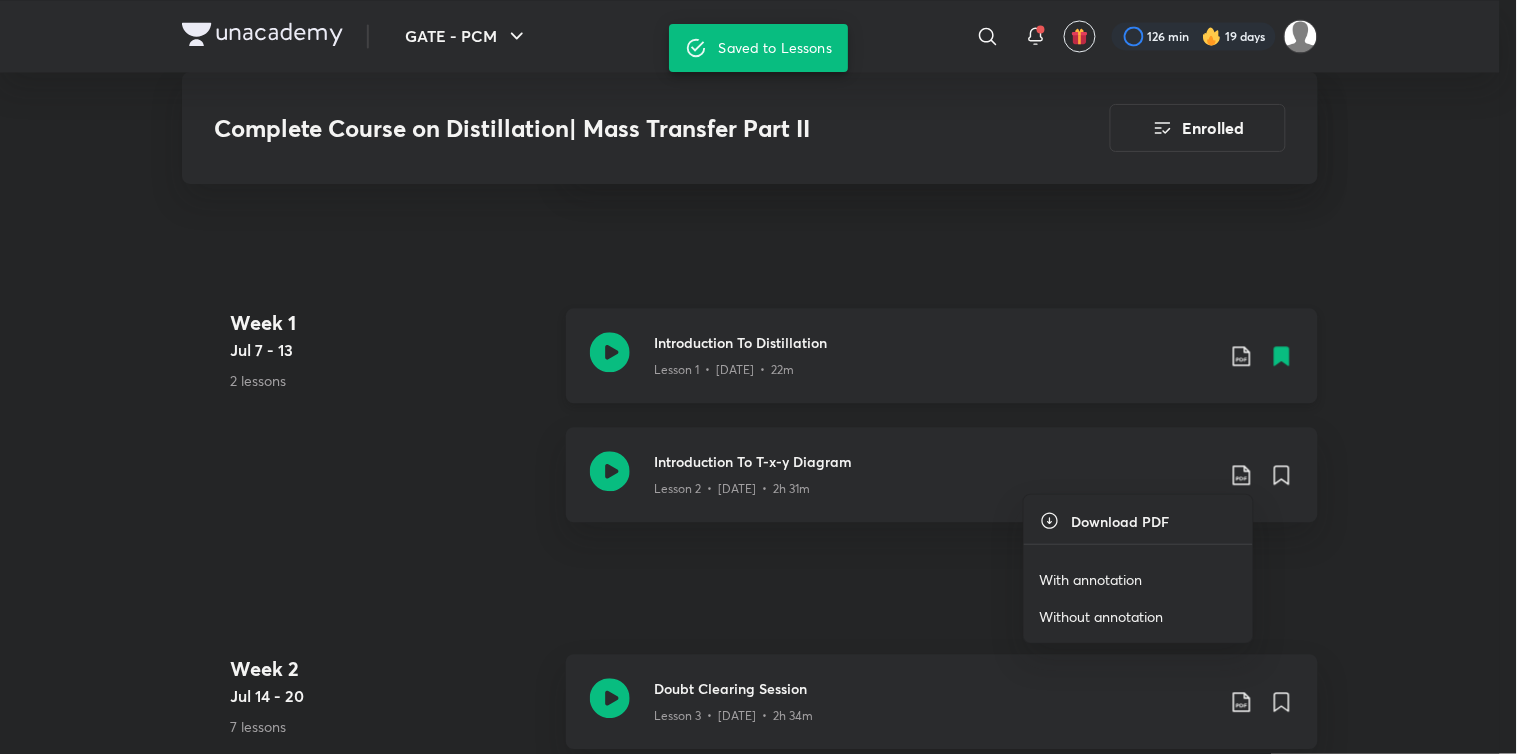 click on "With annotation" at bounding box center (1091, 579) 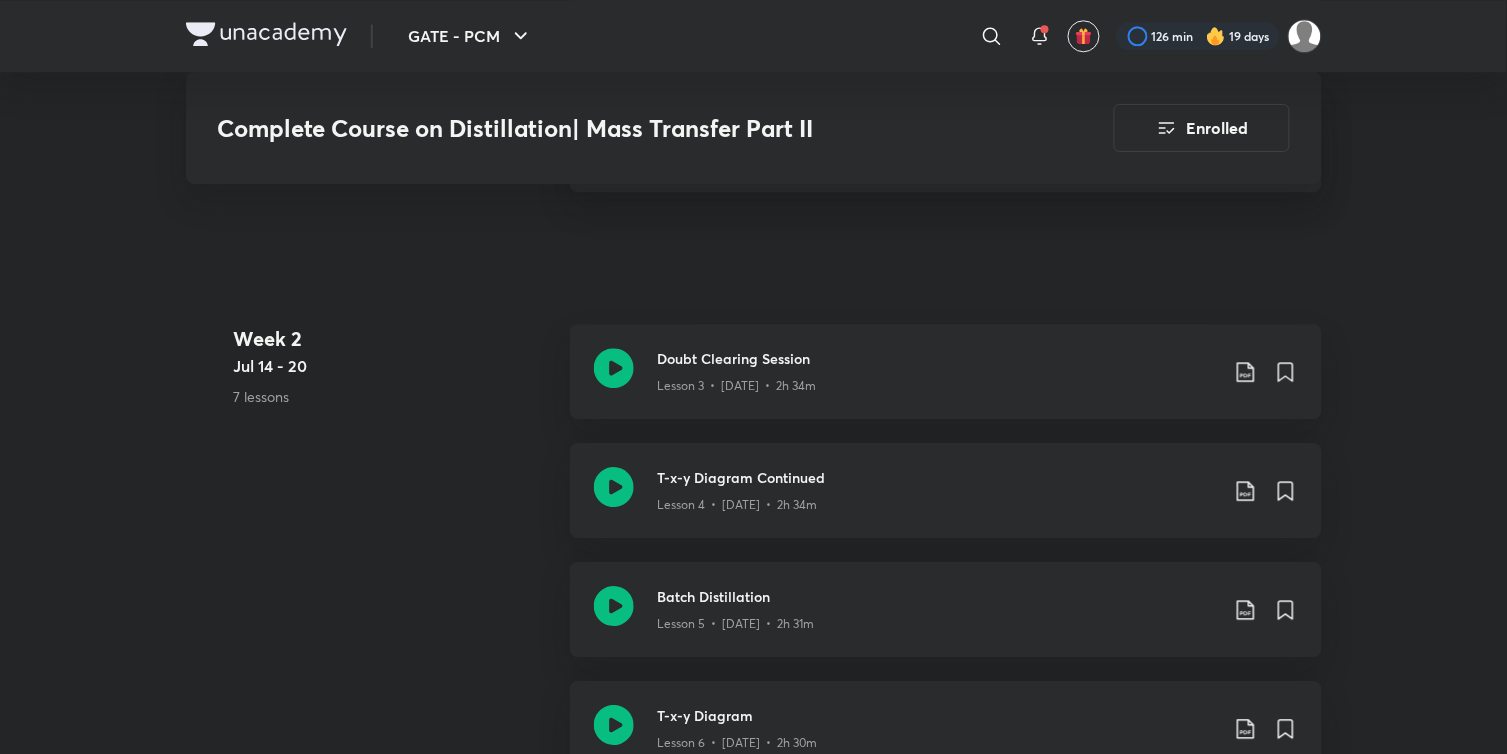 scroll, scrollTop: 1333, scrollLeft: 0, axis: vertical 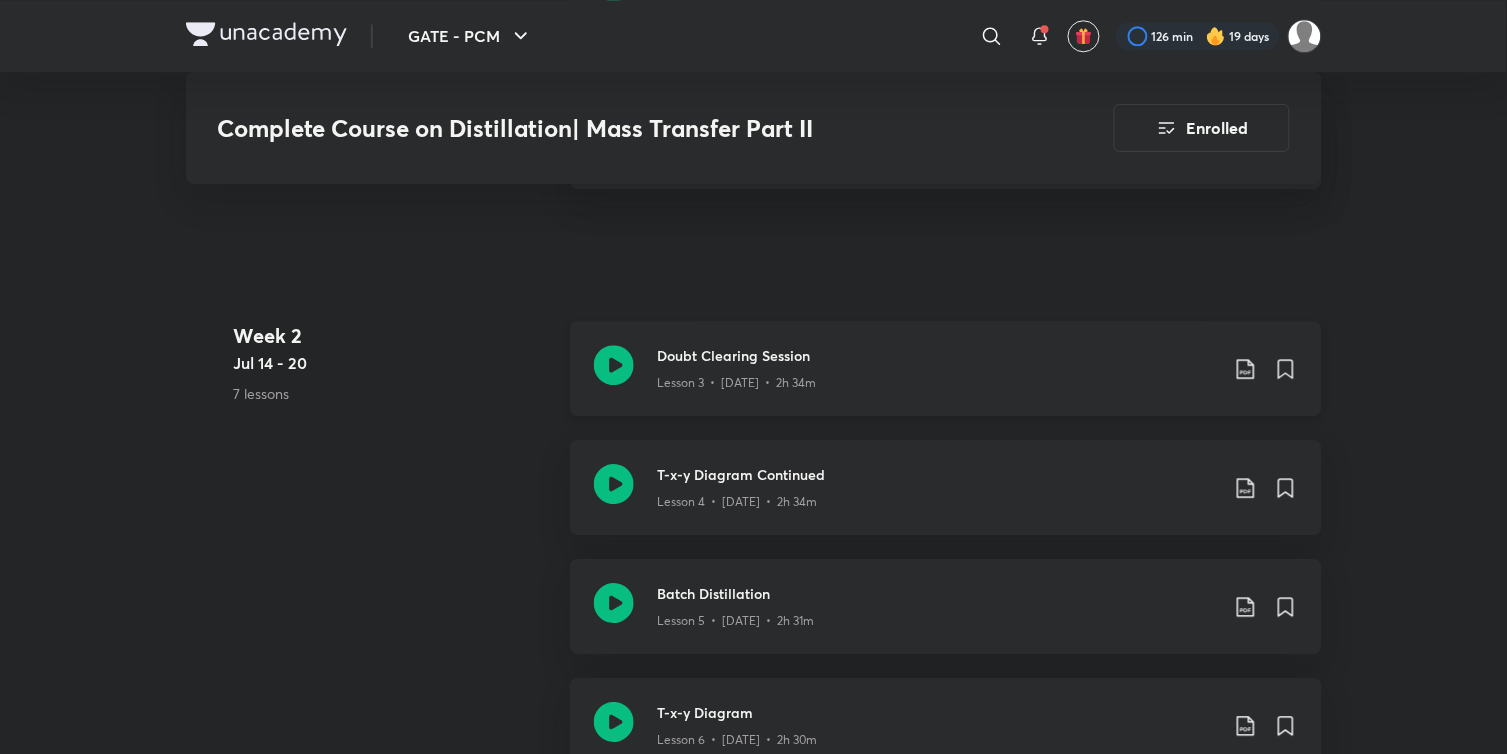 click 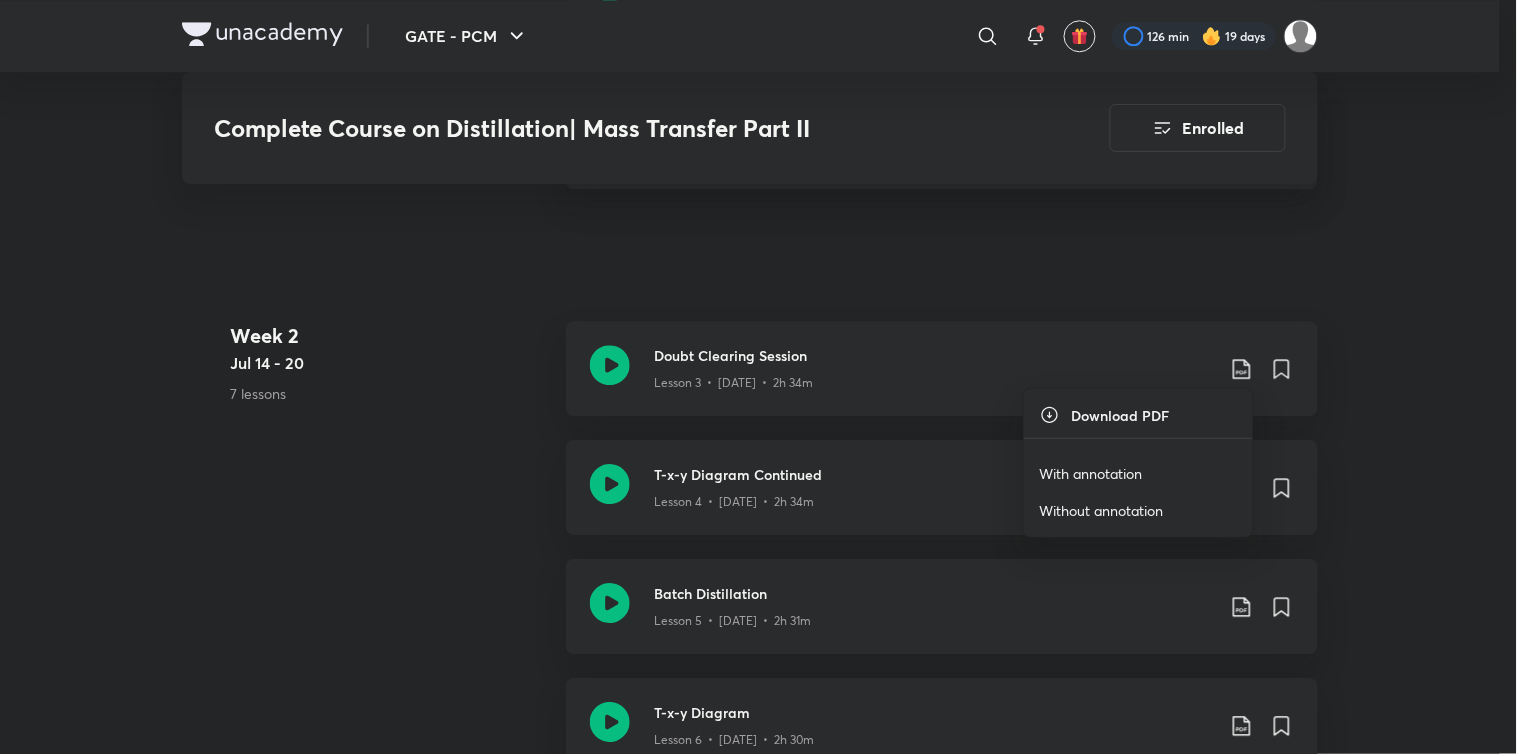 click on "With annotation" at bounding box center (1091, 473) 